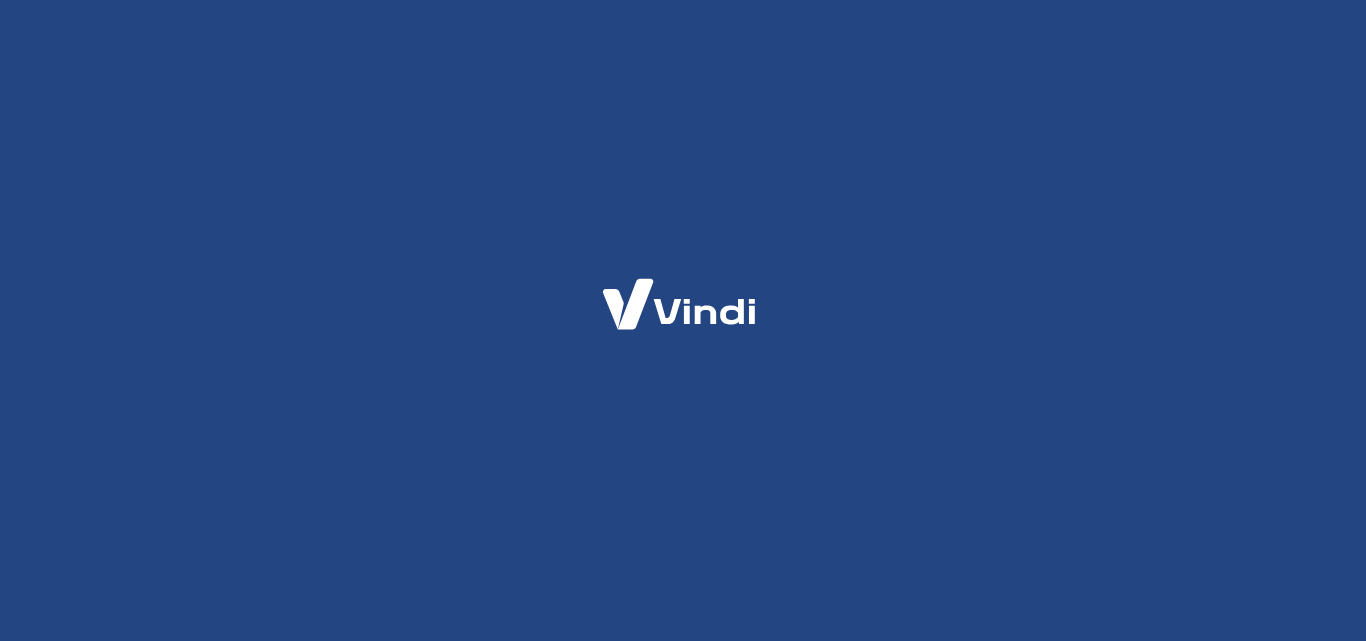scroll, scrollTop: 0, scrollLeft: 0, axis: both 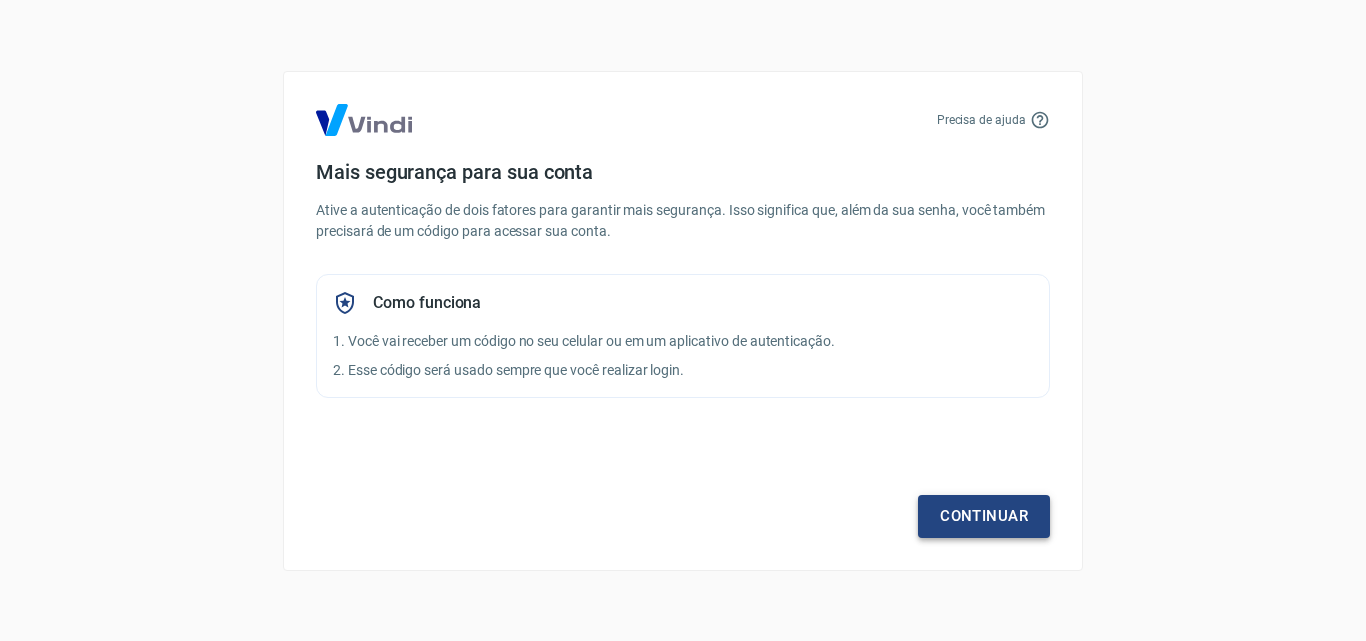 click on "Continuar" at bounding box center (984, 516) 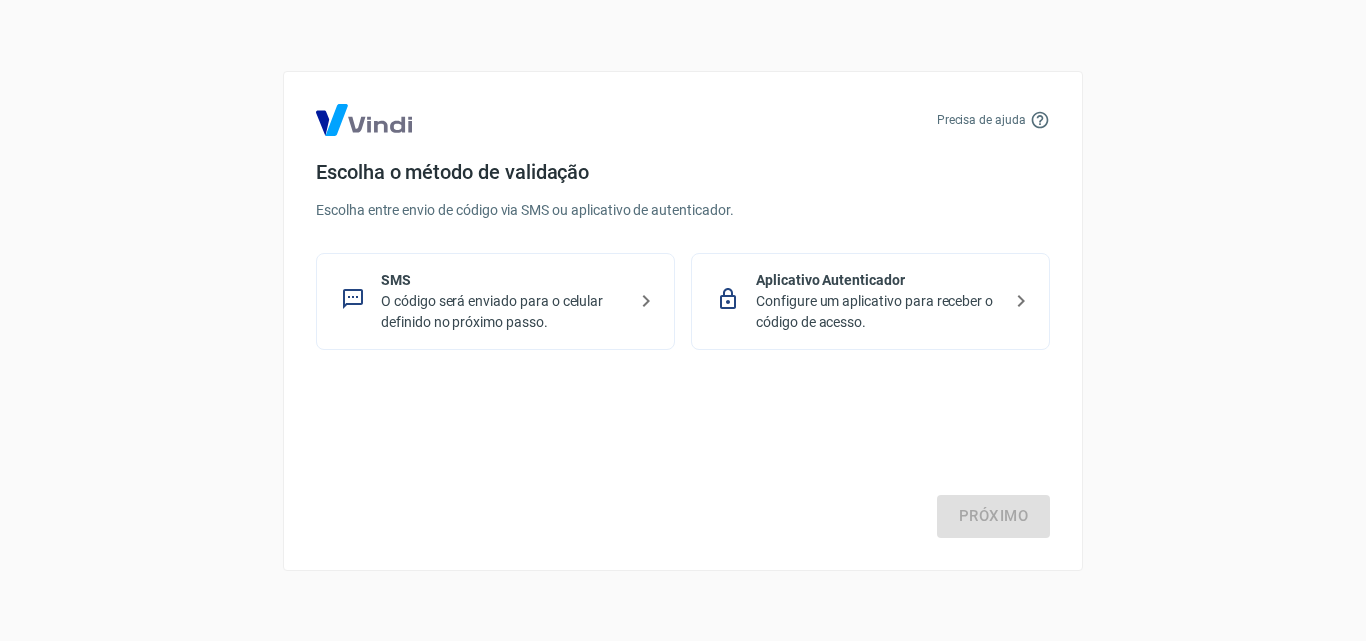 click 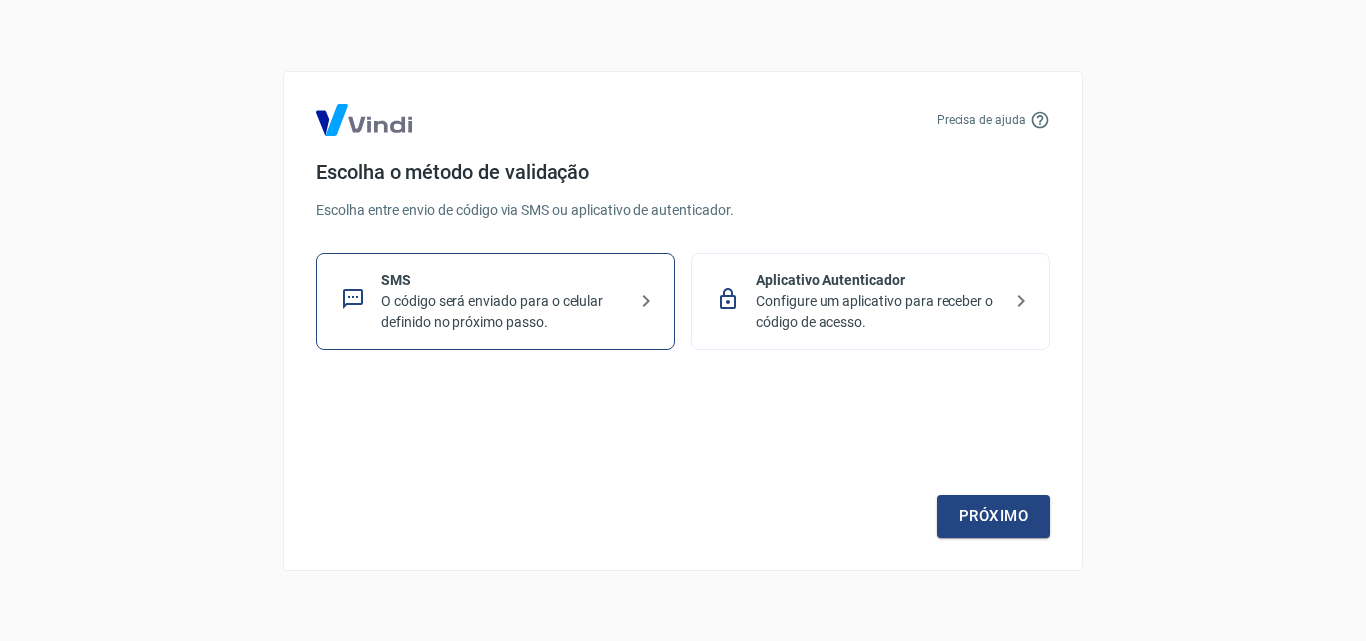 click 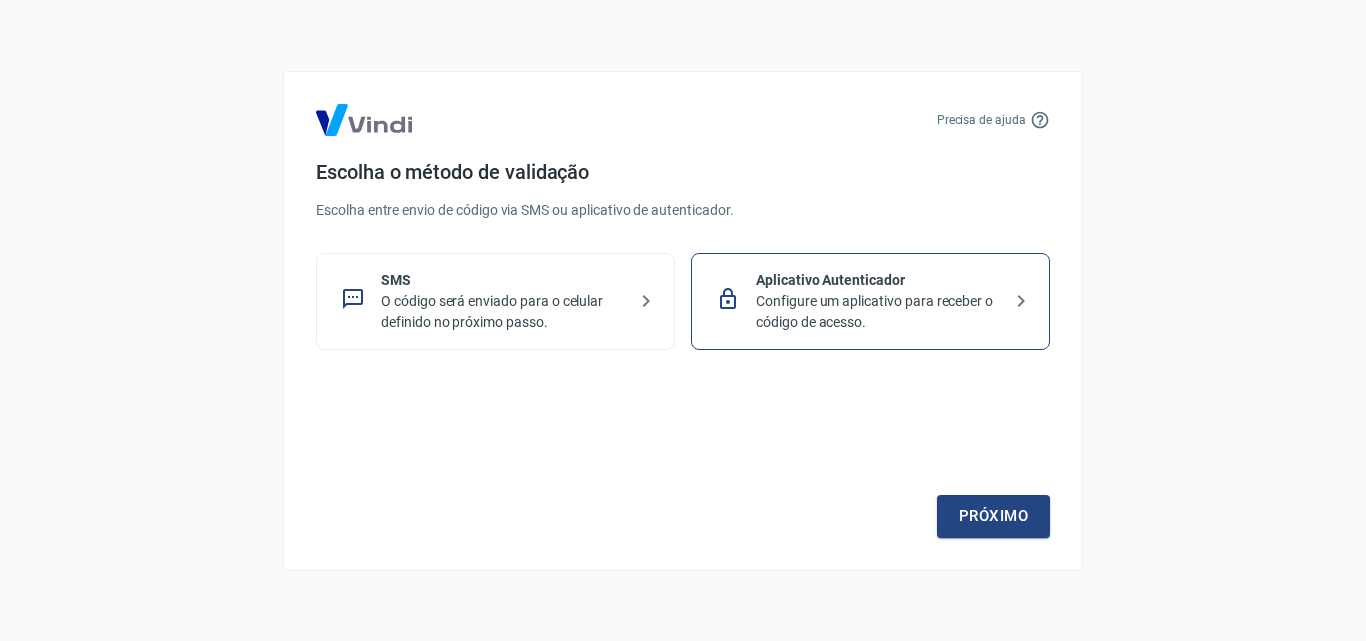 click on "Configure um aplicativo para receber o código de acesso." at bounding box center [878, 312] 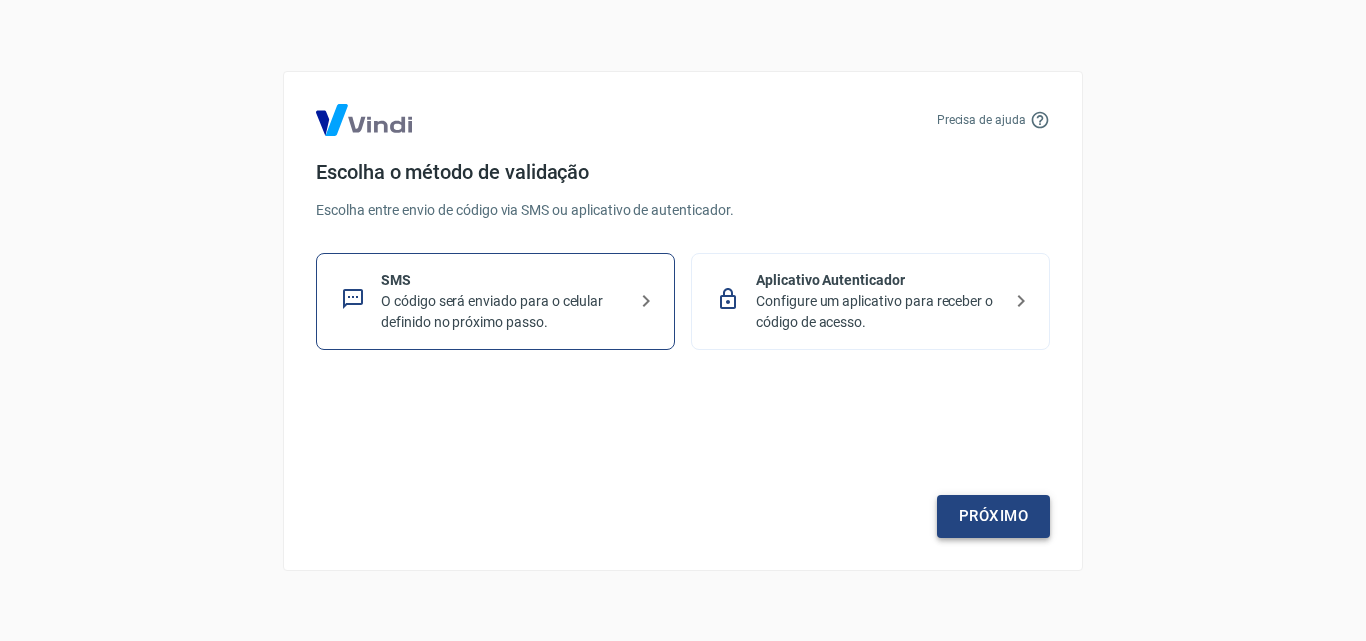 click on "Próximo" at bounding box center (993, 516) 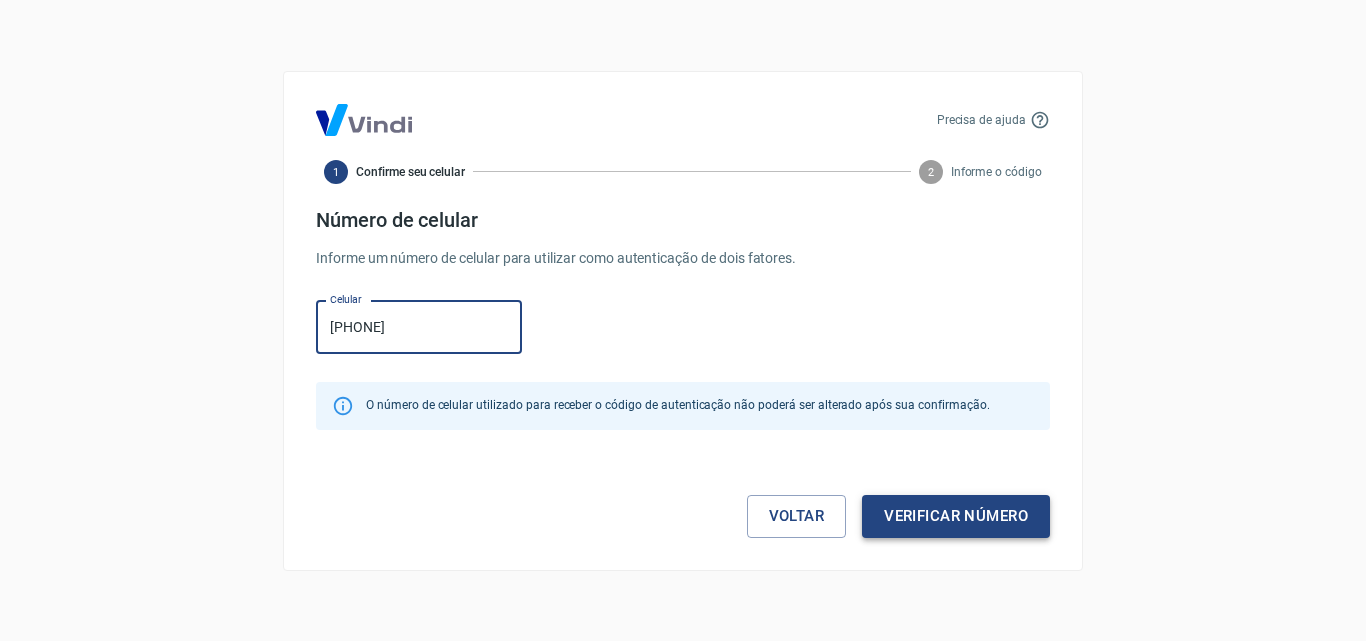 type on "(31) 99244-9054" 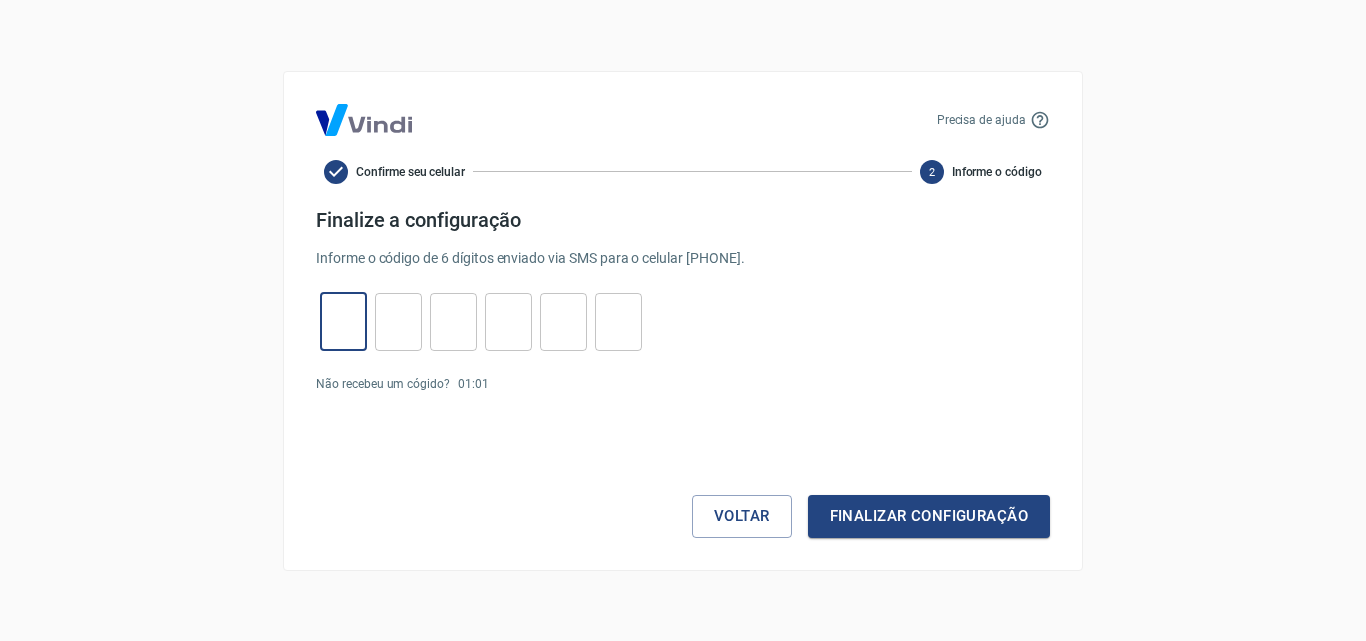 click at bounding box center [343, 321] 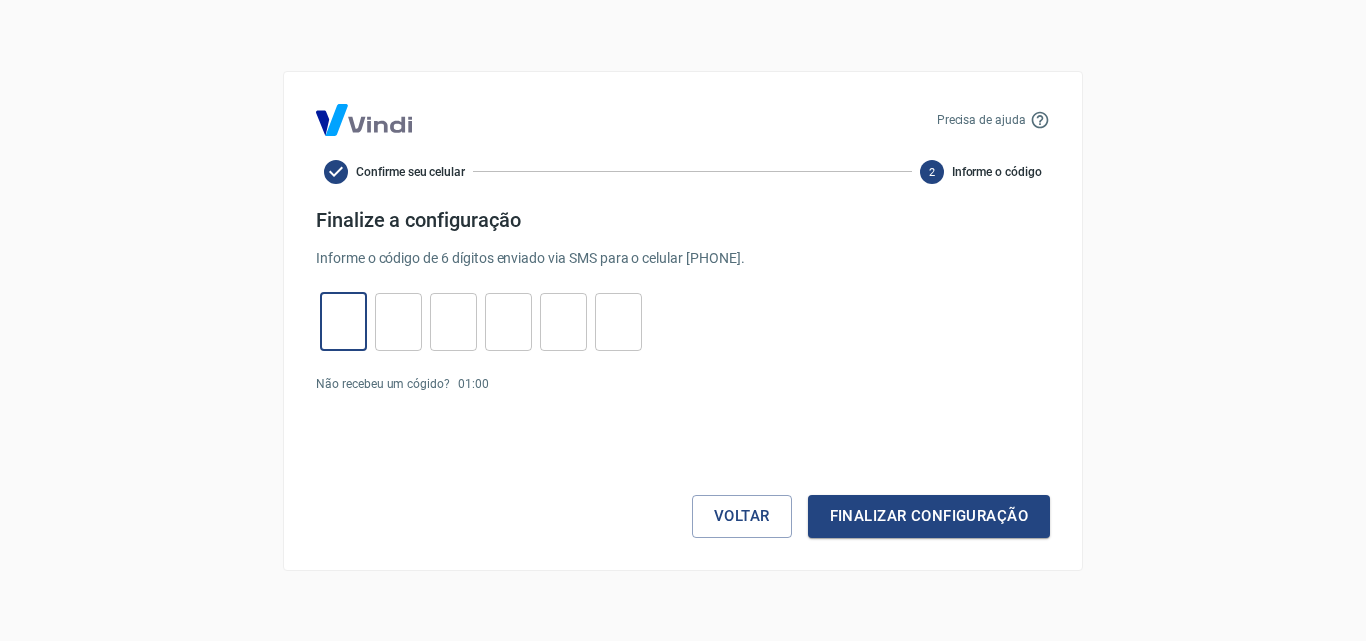 type on "8" 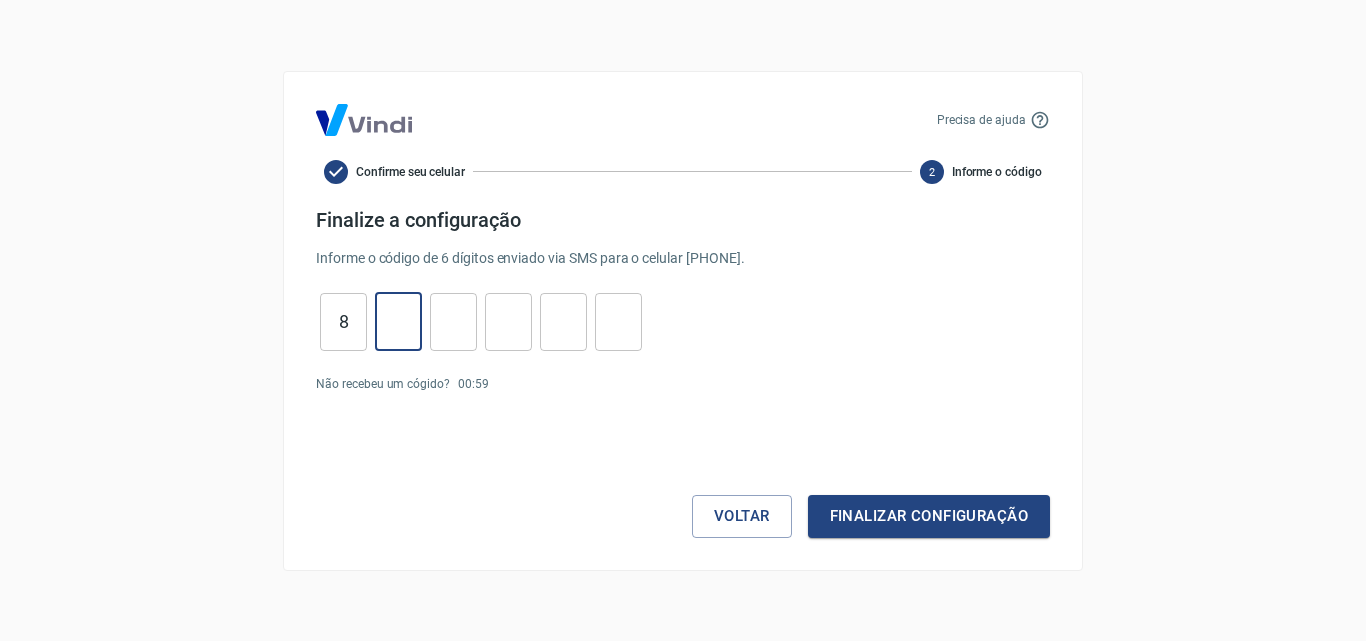 type on "7" 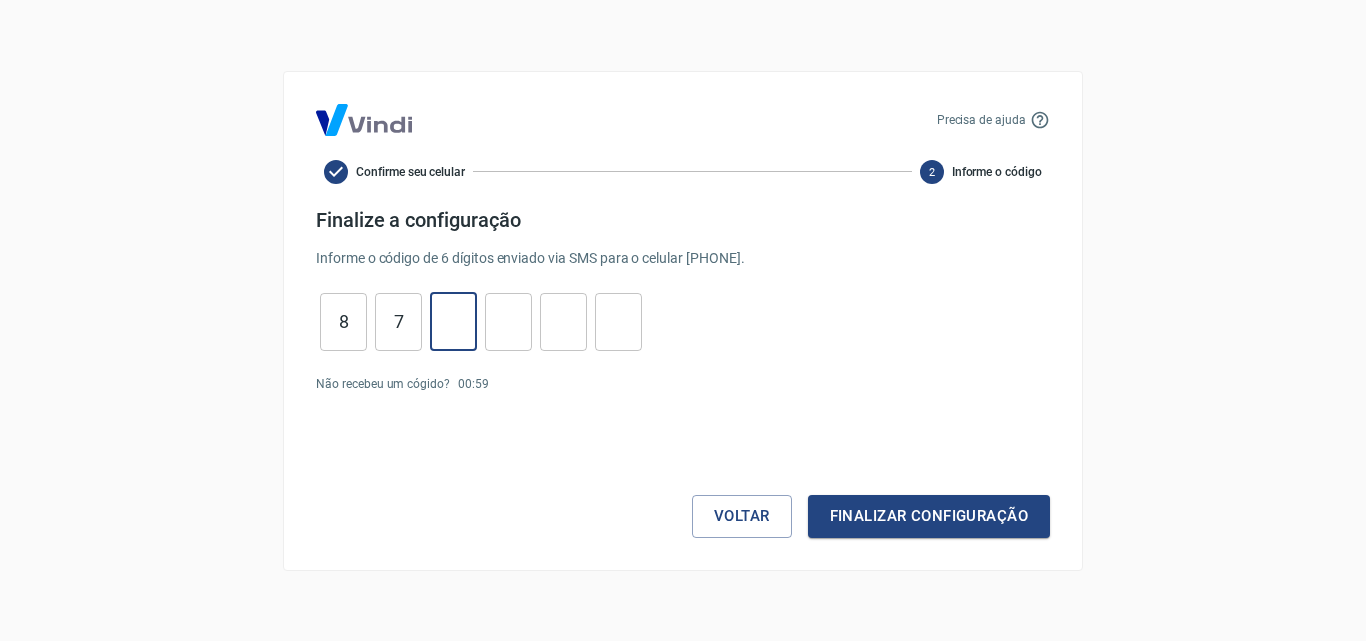 type on "4" 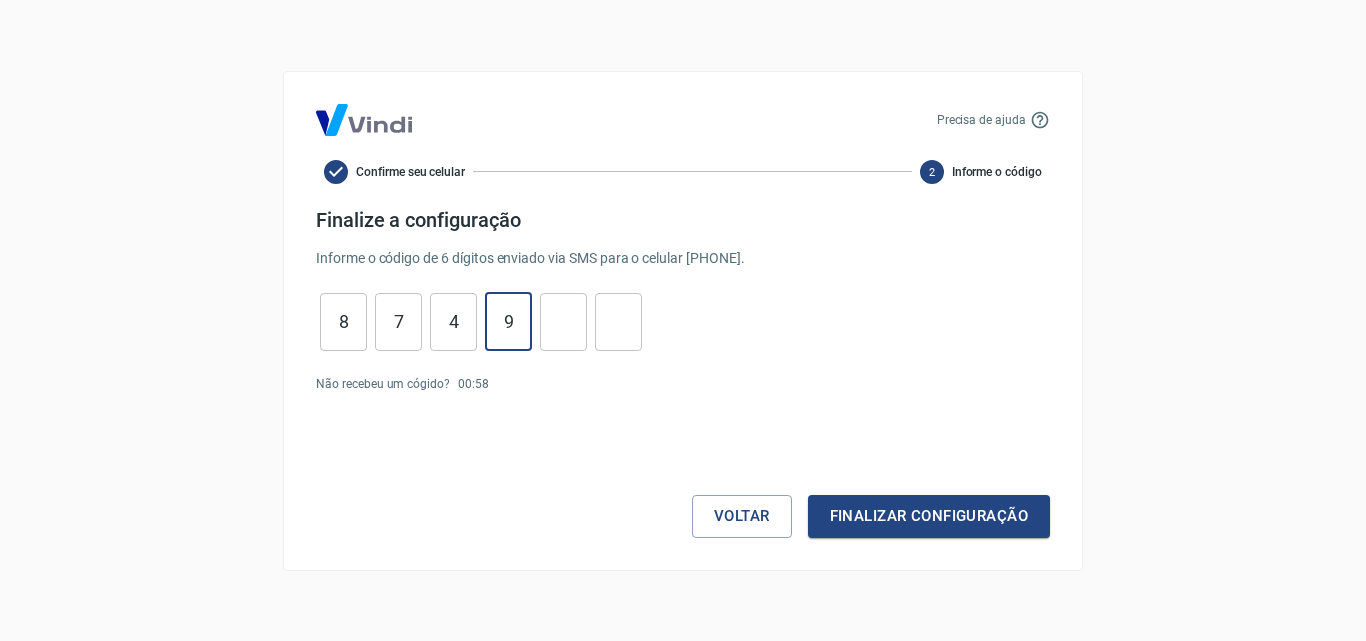 type on "9" 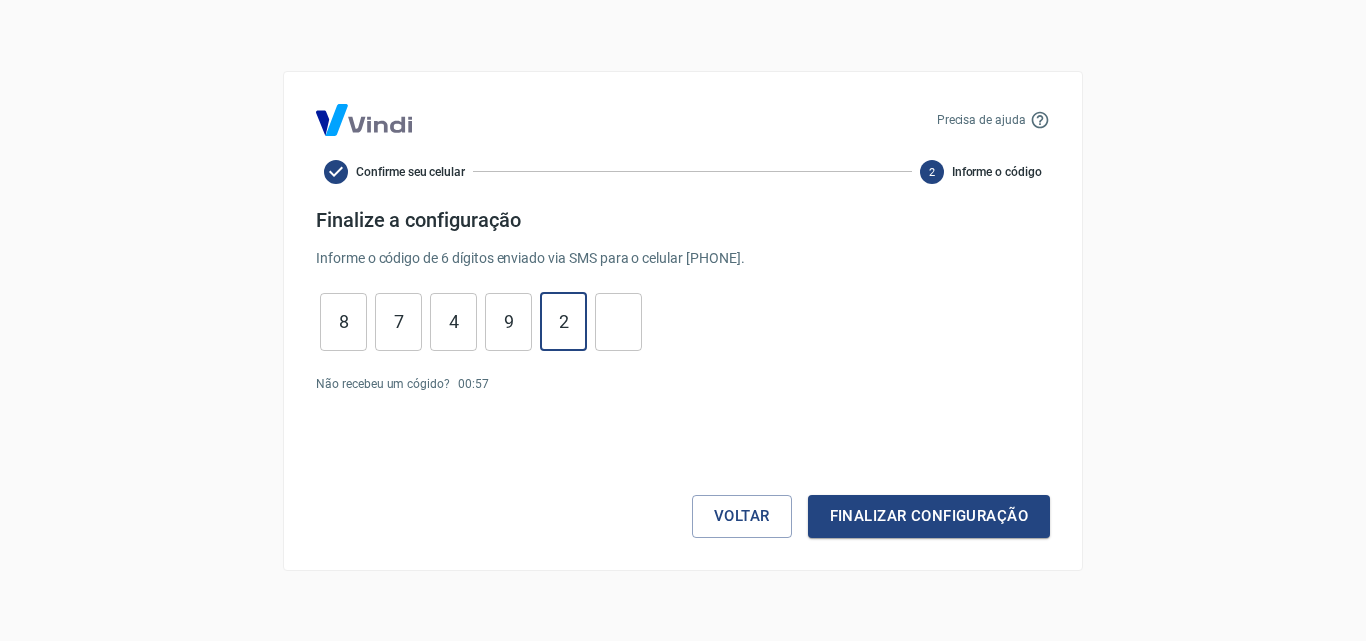 type on "2" 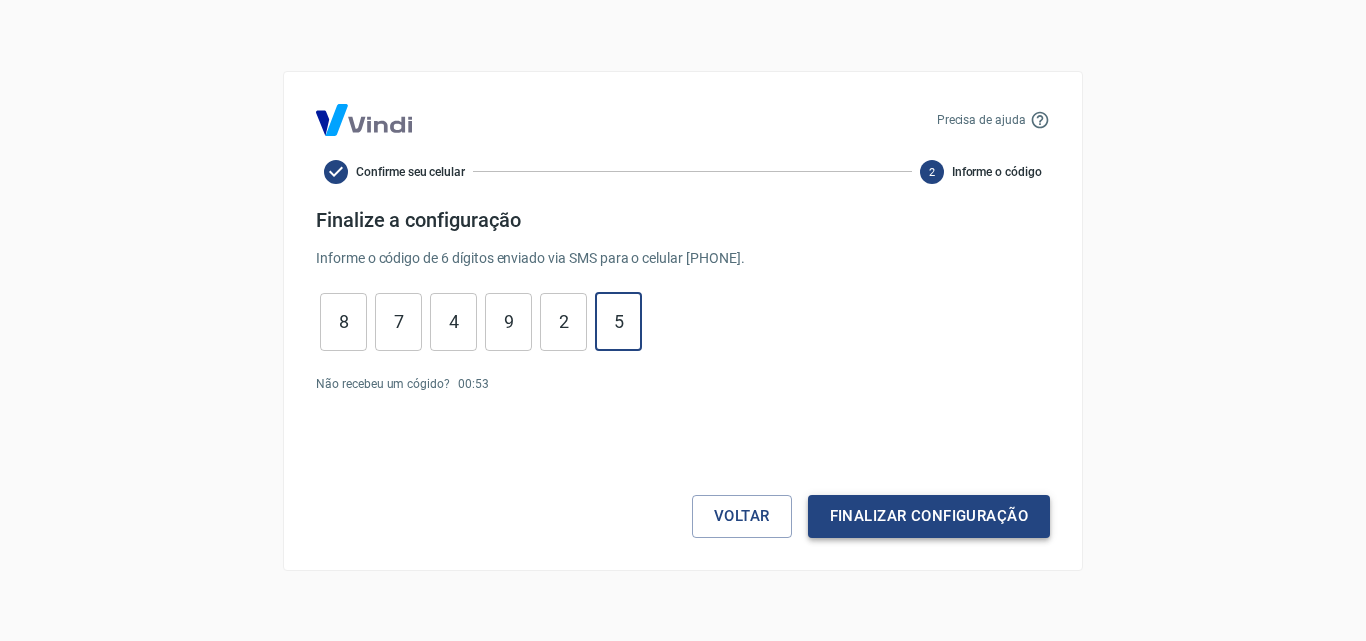 type on "5" 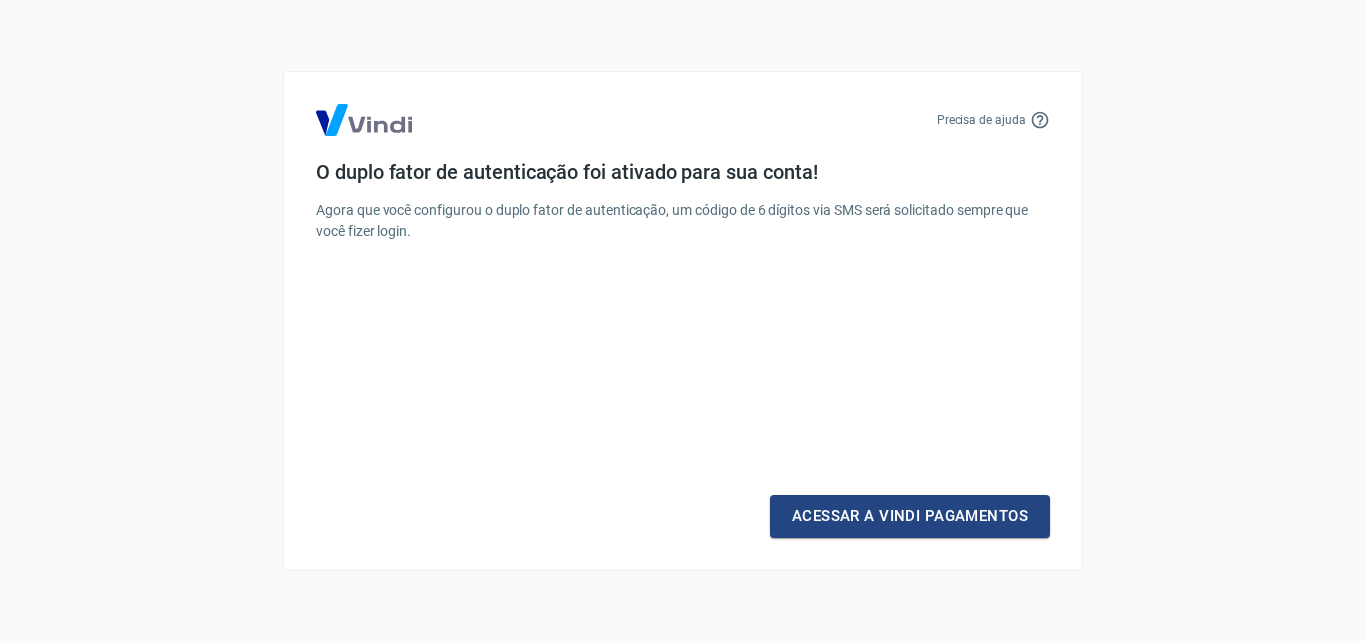 click on "Acessar a Vindi Pagamentos" at bounding box center [910, 516] 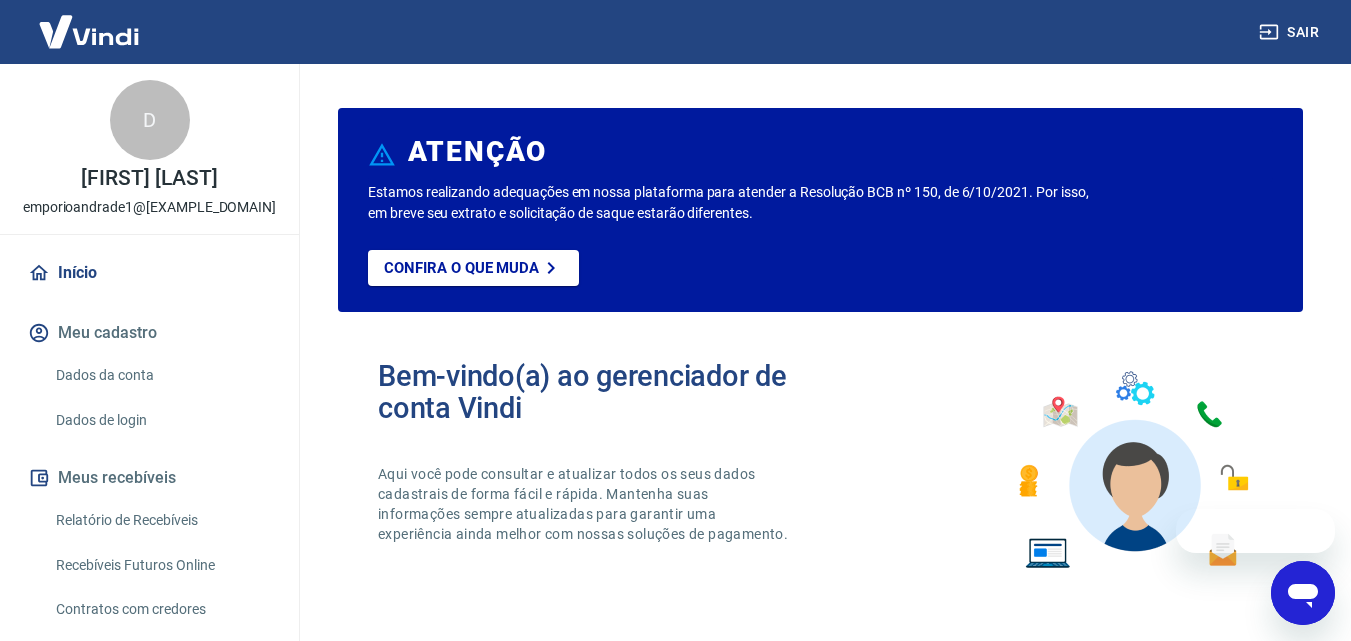 scroll, scrollTop: 0, scrollLeft: 0, axis: both 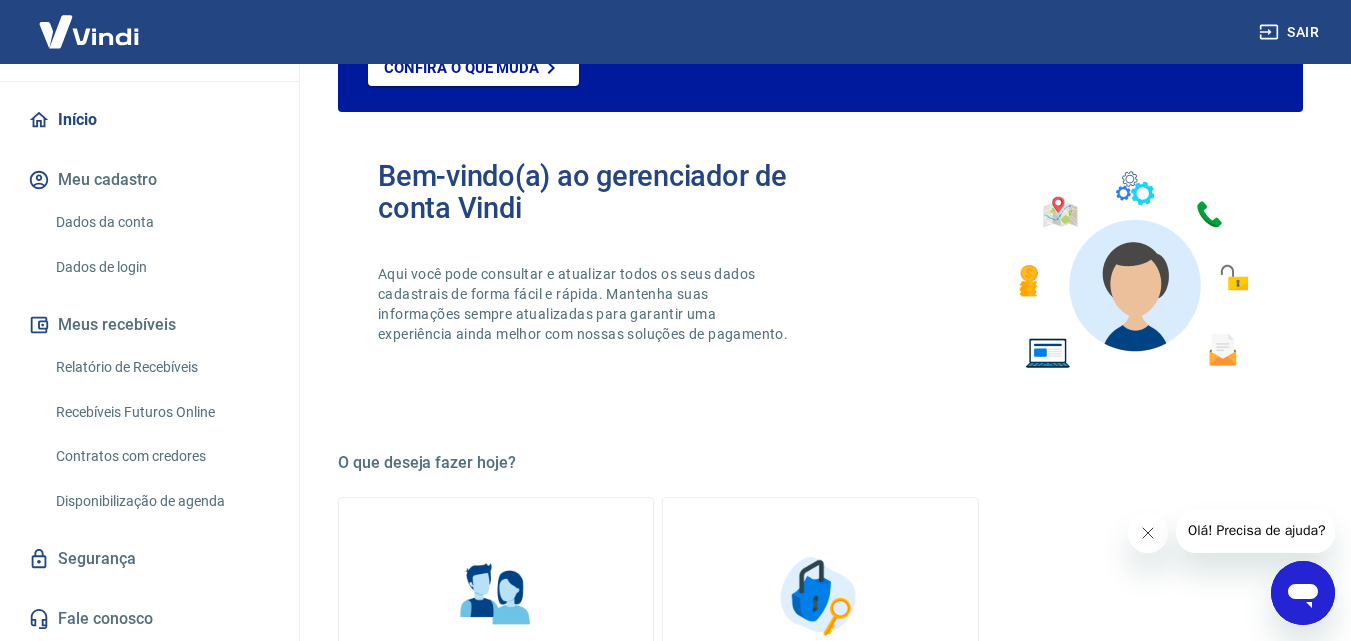 click on "D Daniel andrade emporioandrade1@gmail.com Início Meu cadastro Dados da conta Dados de login Meus recebíveis Relatório de Recebíveis Recebíveis Futuros Online Contratos com credores Disponibilização de agenda Segurança Fale conosco" at bounding box center [149, 276] 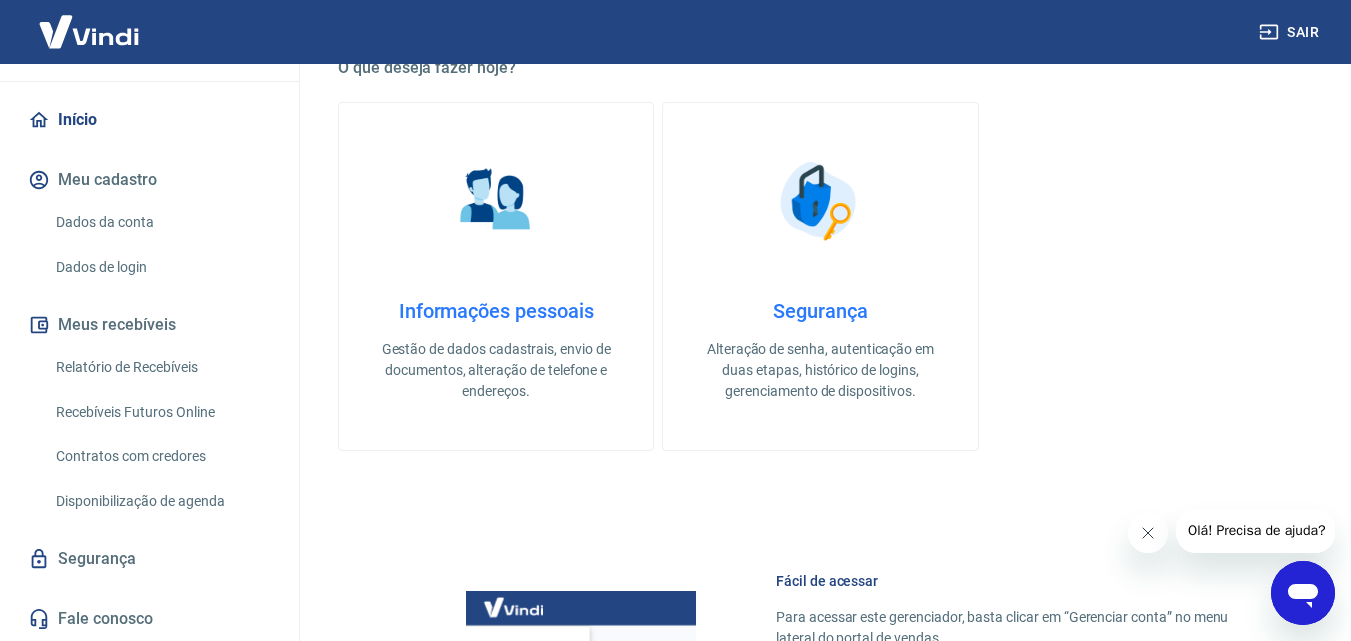 scroll, scrollTop: 600, scrollLeft: 0, axis: vertical 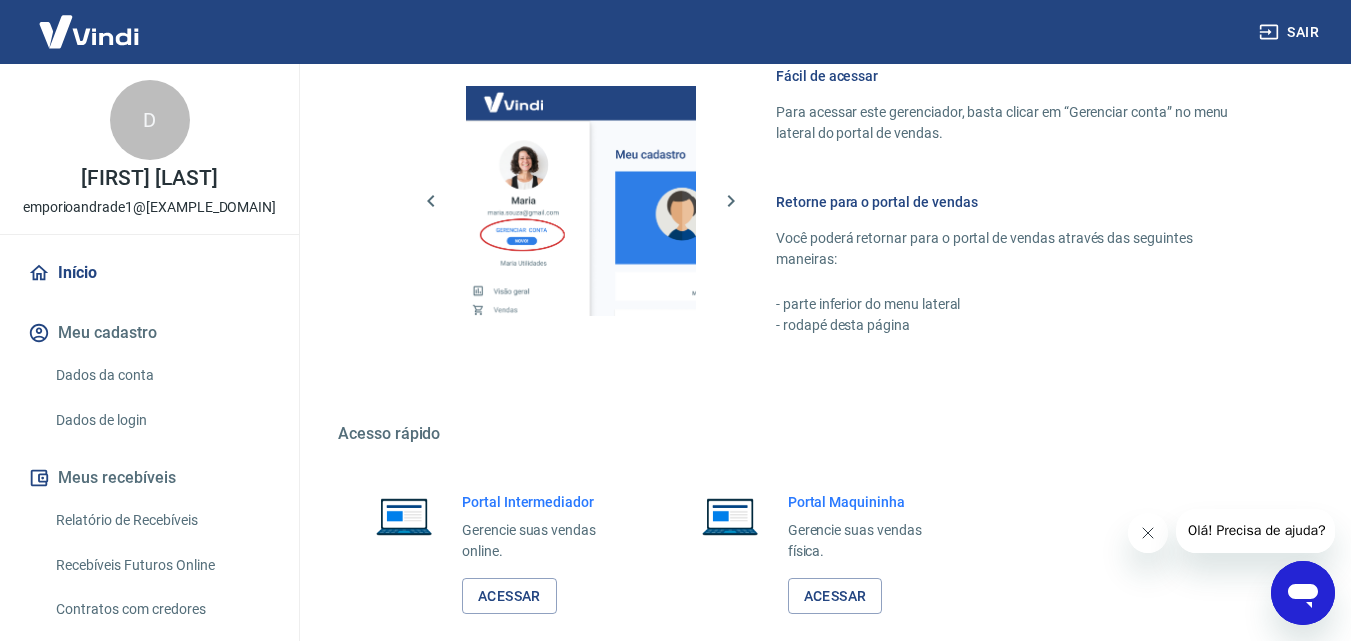 click on "Meu cadastro" at bounding box center [149, 333] 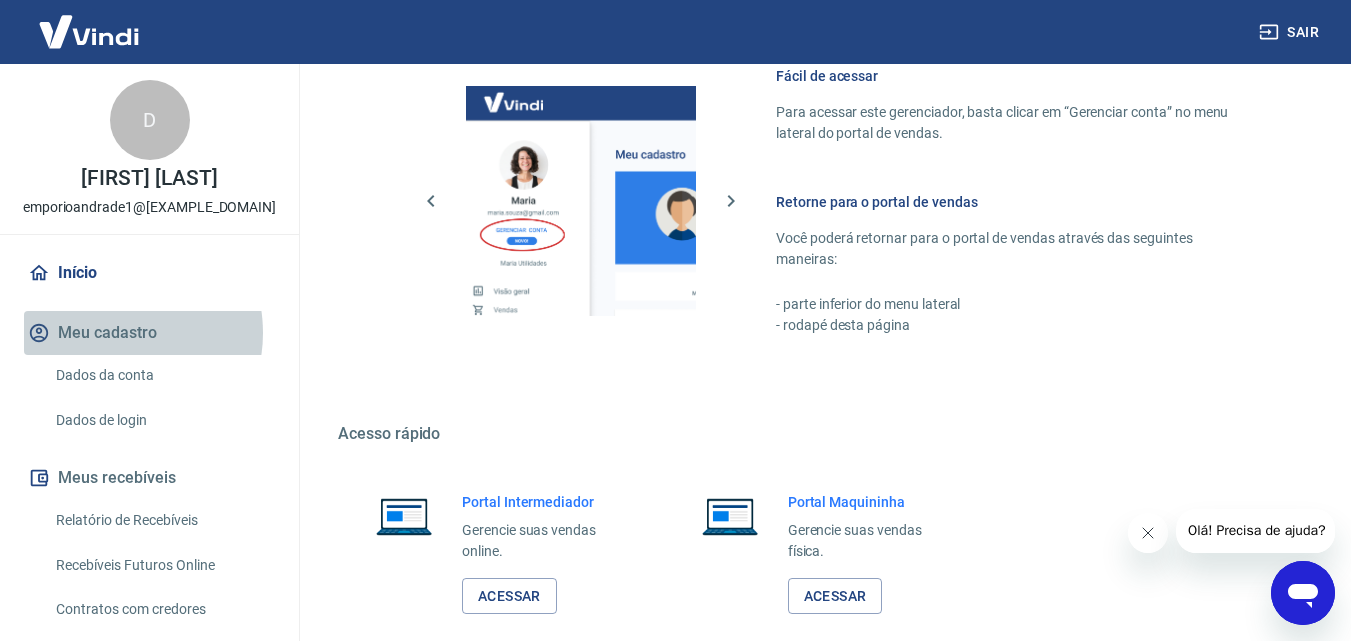 click on "Meu cadastro" at bounding box center [149, 333] 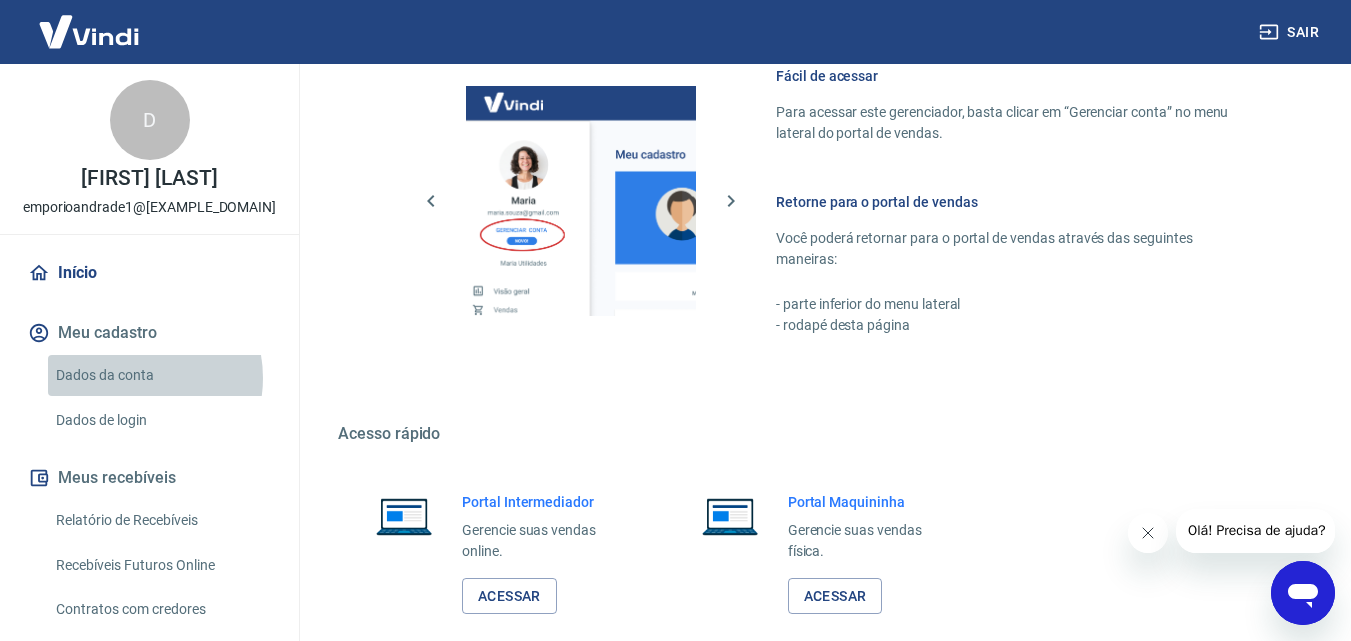 click on "Dados da conta" at bounding box center [161, 375] 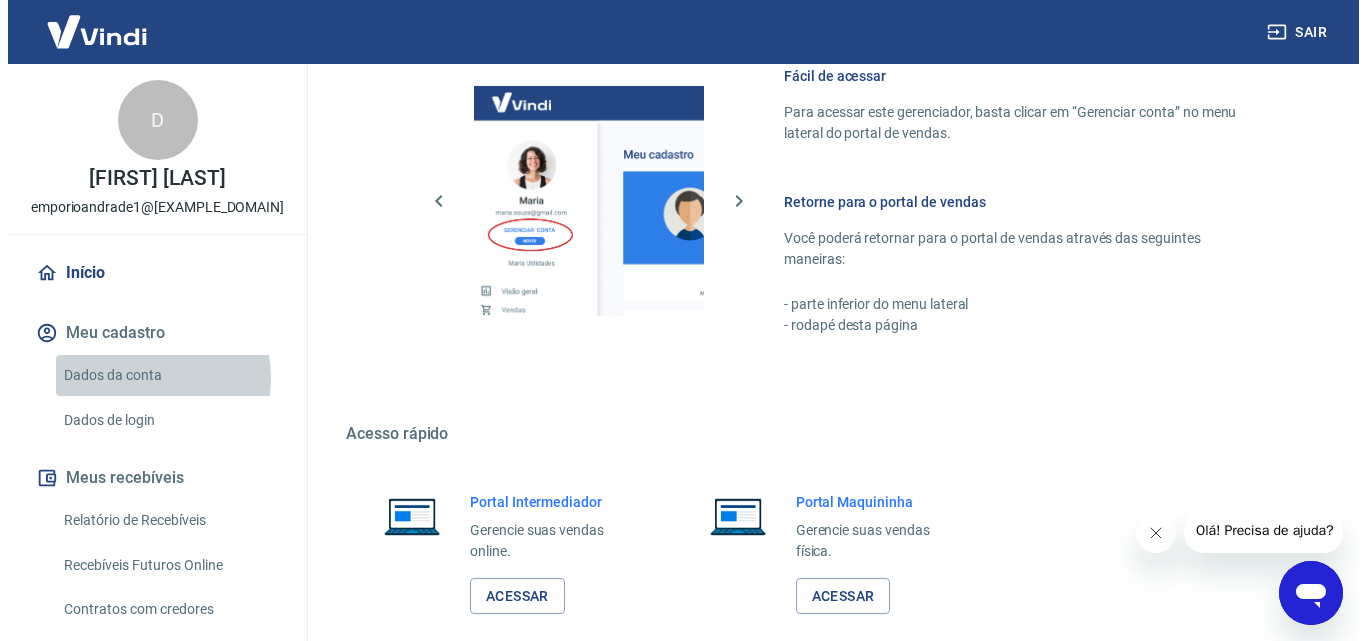 scroll, scrollTop: 0, scrollLeft: 0, axis: both 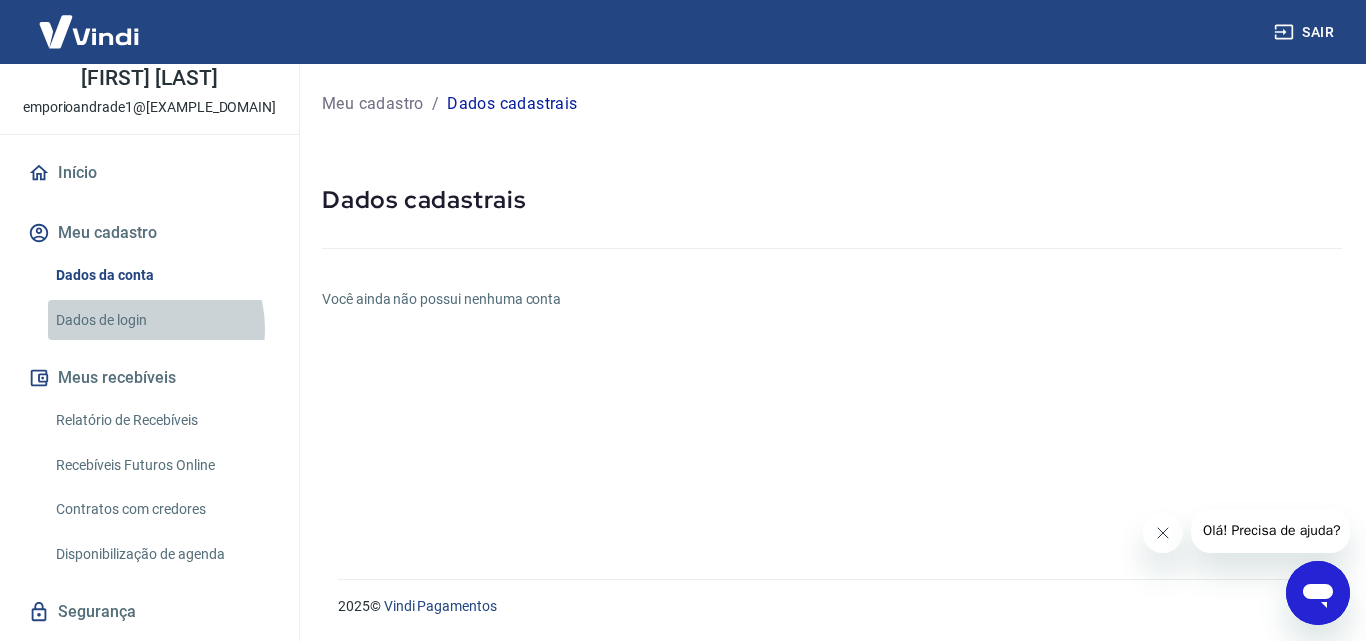 click on "Dados de login" at bounding box center (161, 320) 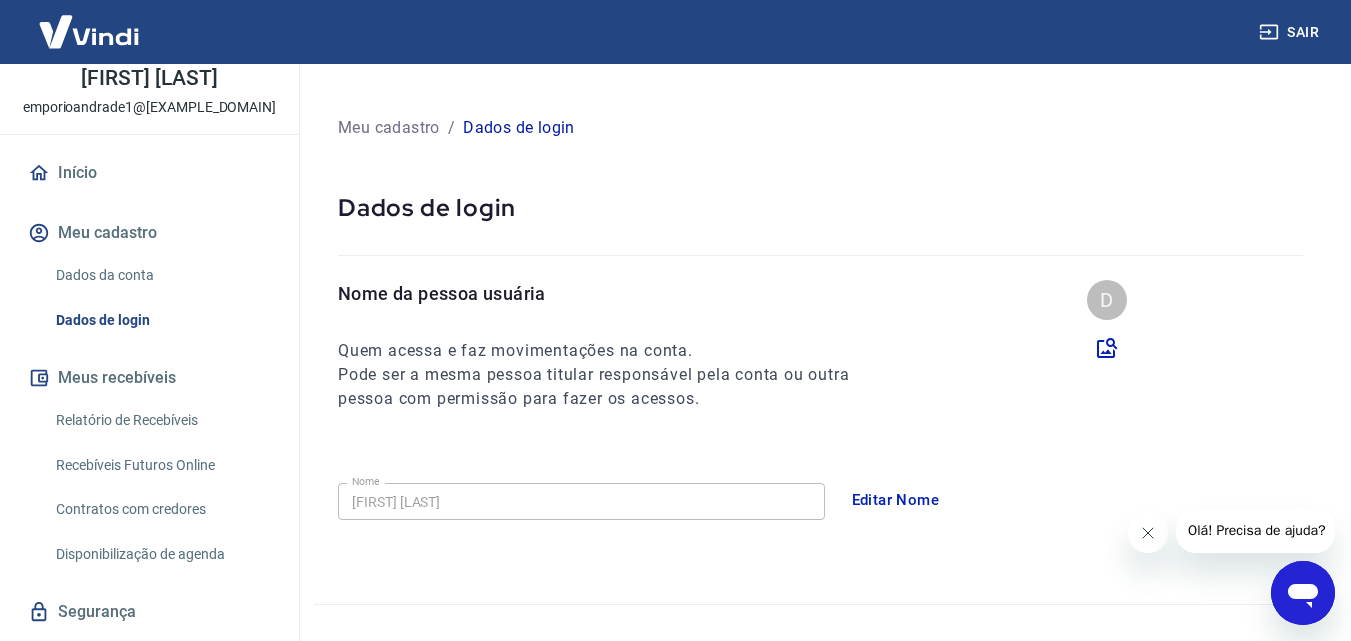 click on "Relatório de Recebíveis" at bounding box center [161, 420] 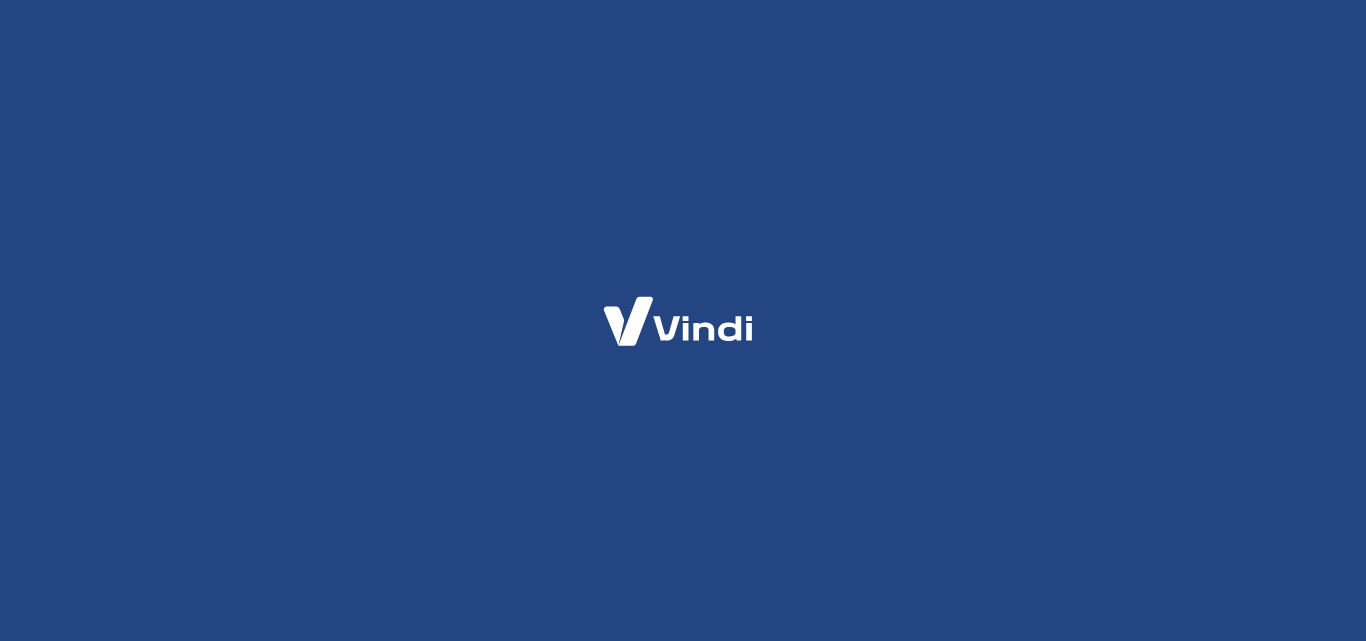 scroll, scrollTop: 0, scrollLeft: 0, axis: both 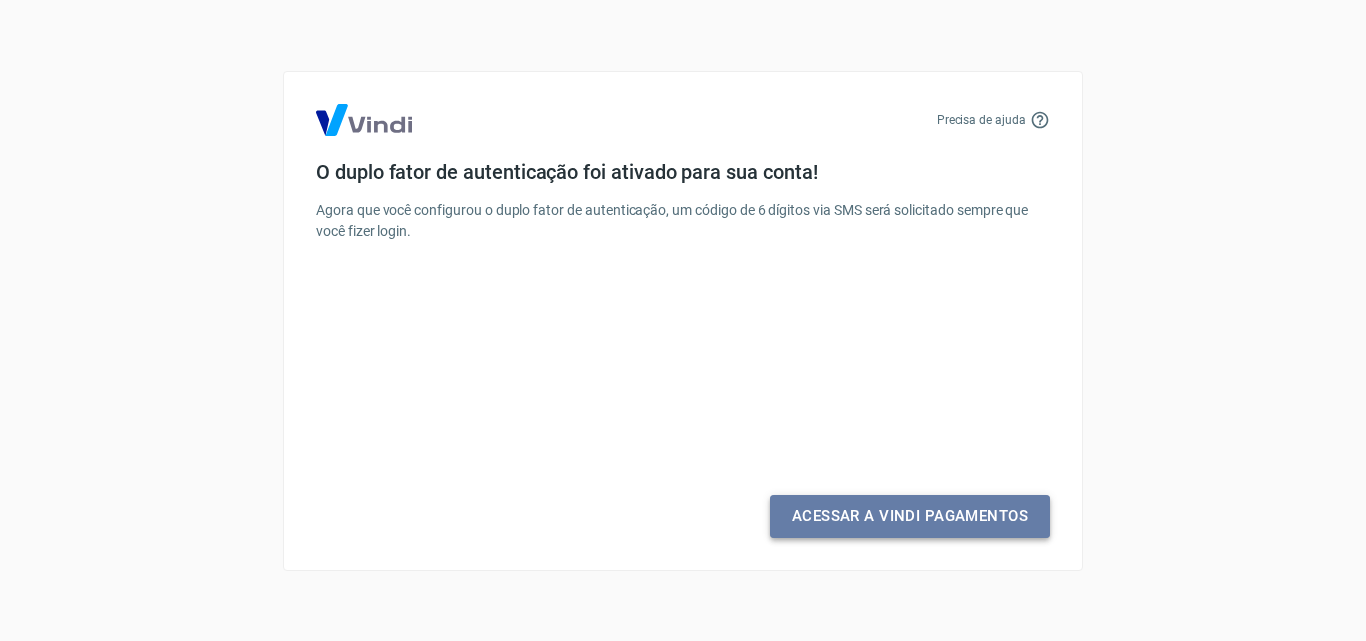 click on "Acessar a Vindi Pagamentos" at bounding box center (910, 516) 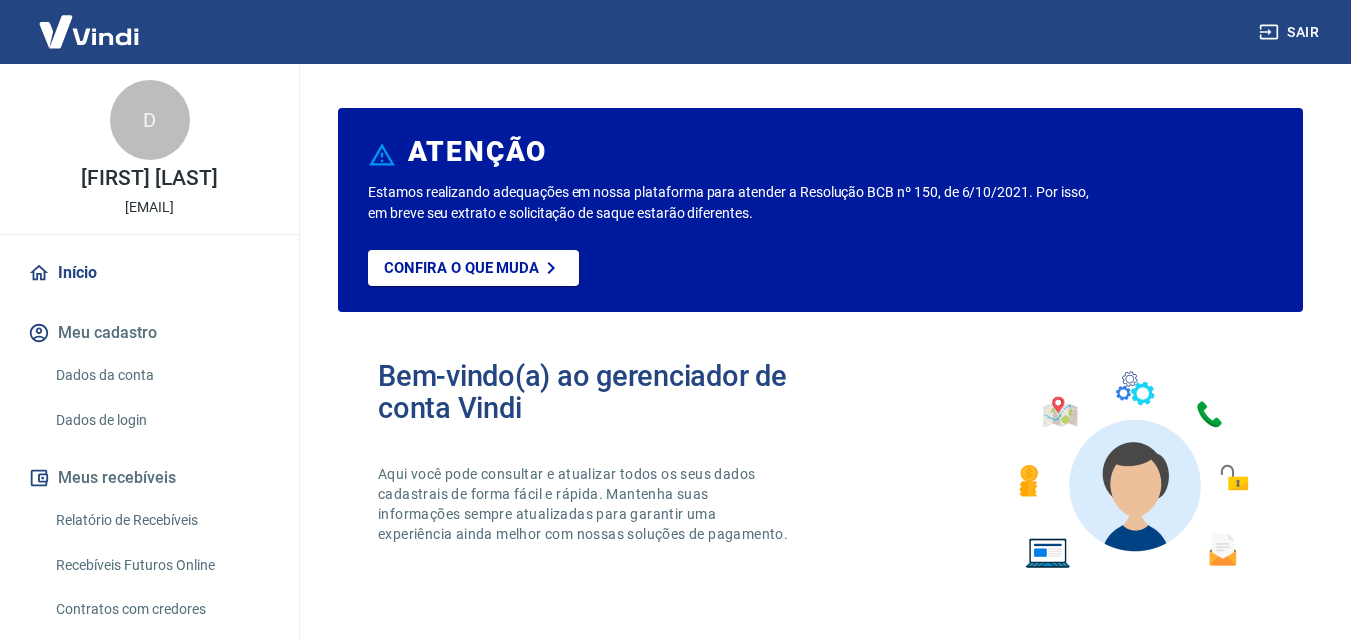 scroll, scrollTop: 0, scrollLeft: 0, axis: both 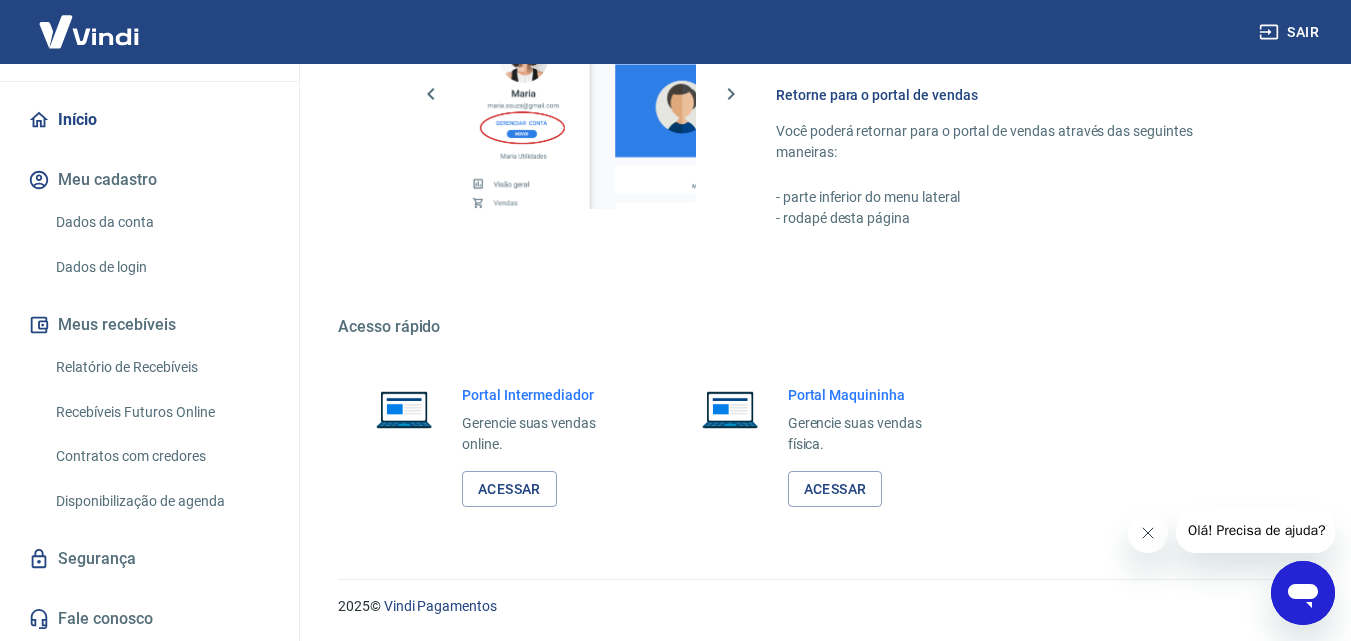 click 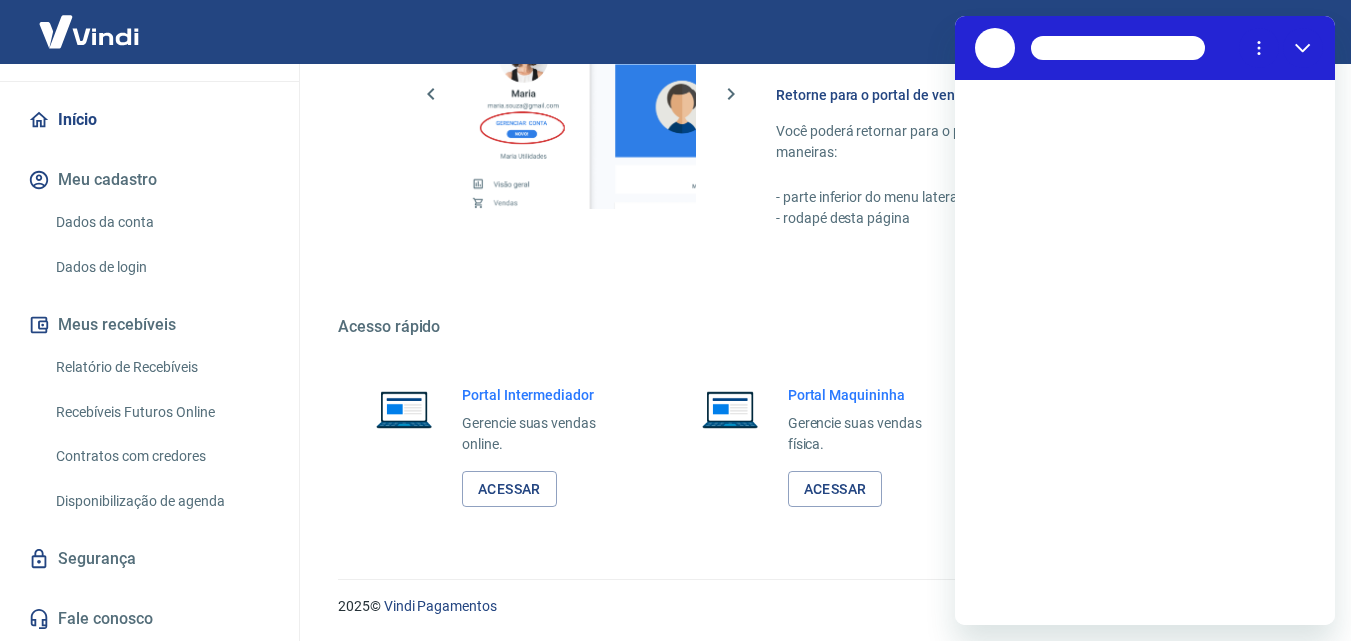 scroll, scrollTop: 0, scrollLeft: 0, axis: both 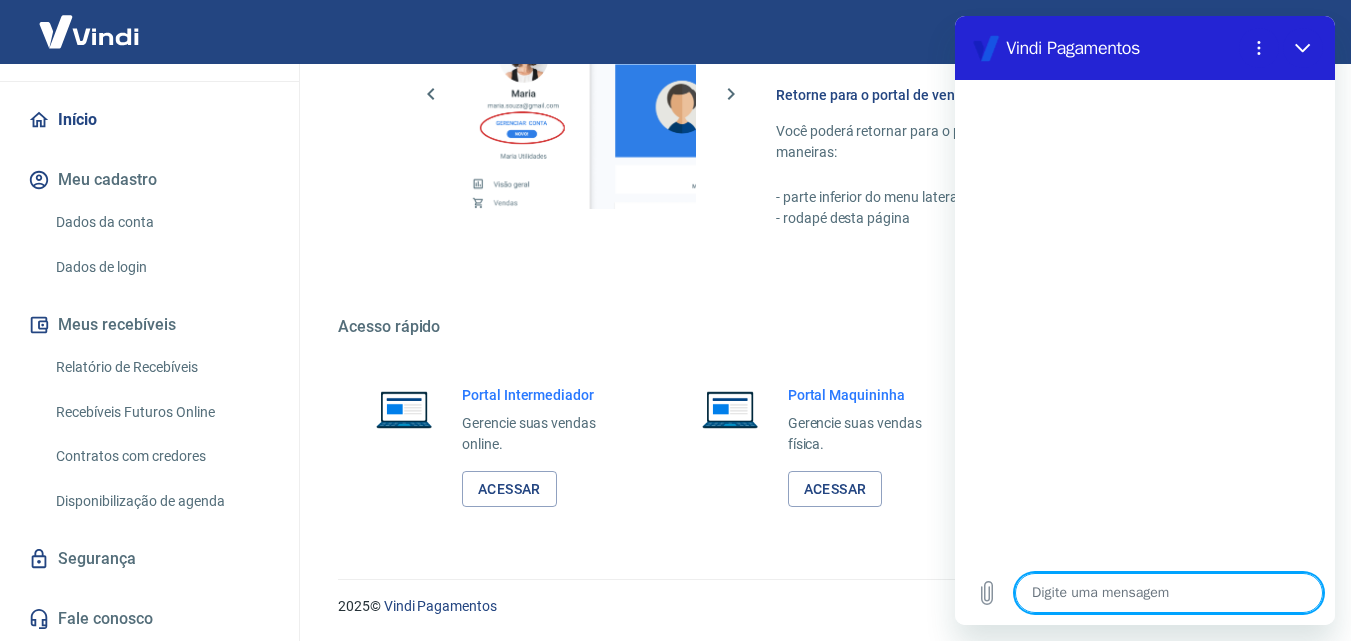 type on "s" 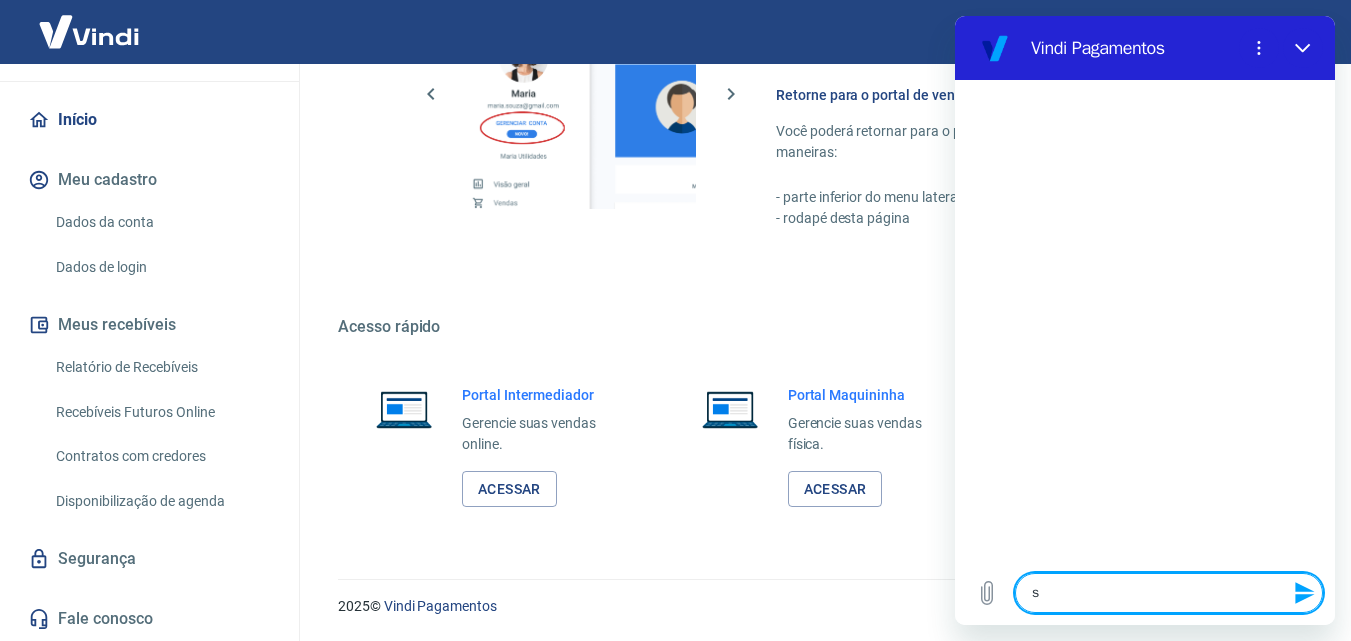 type on "sa" 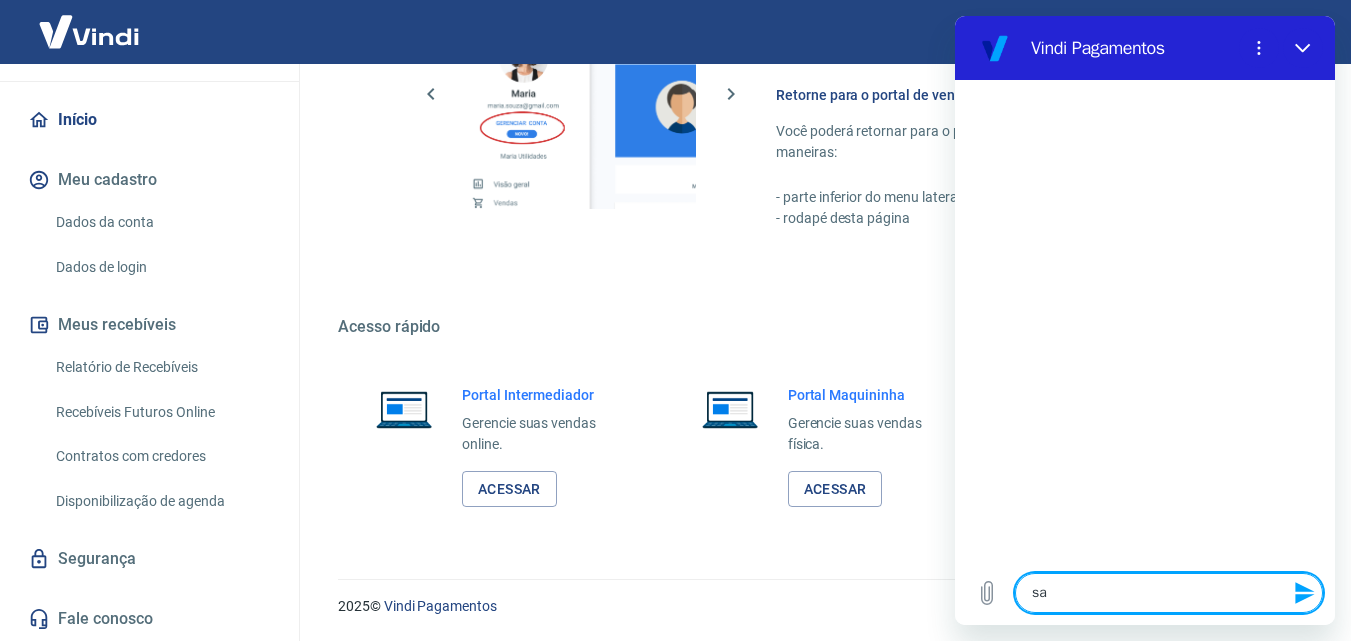 type on "sac" 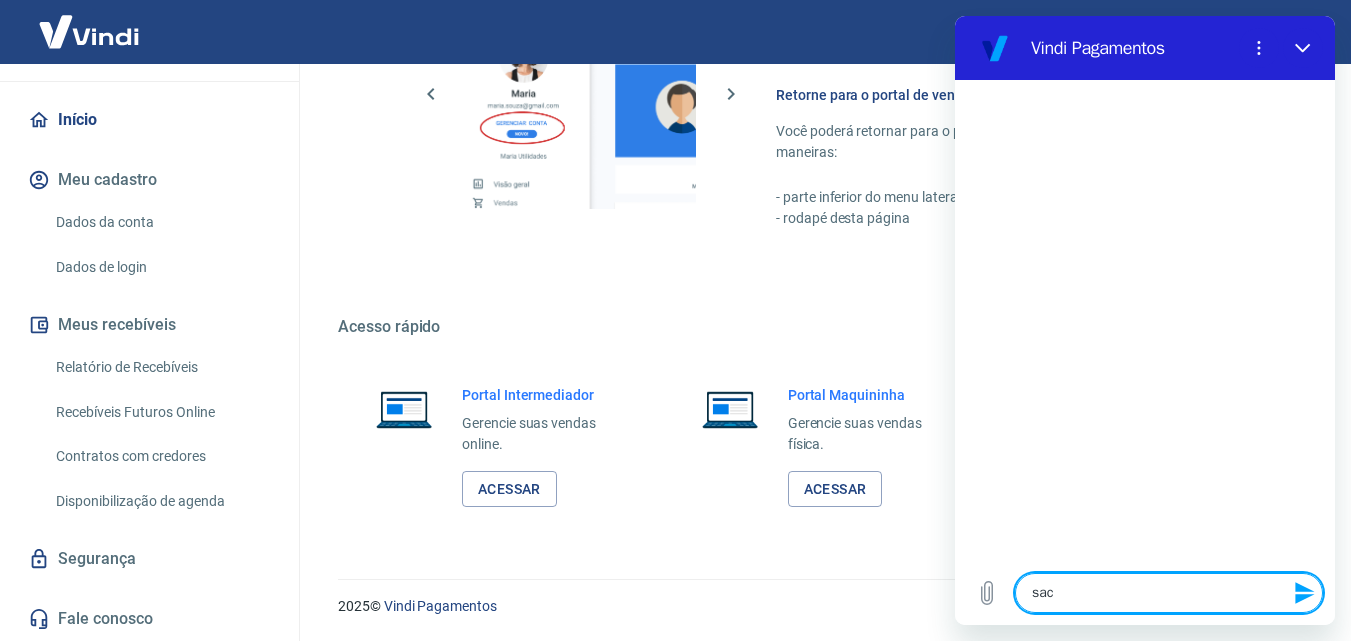 type on "saca" 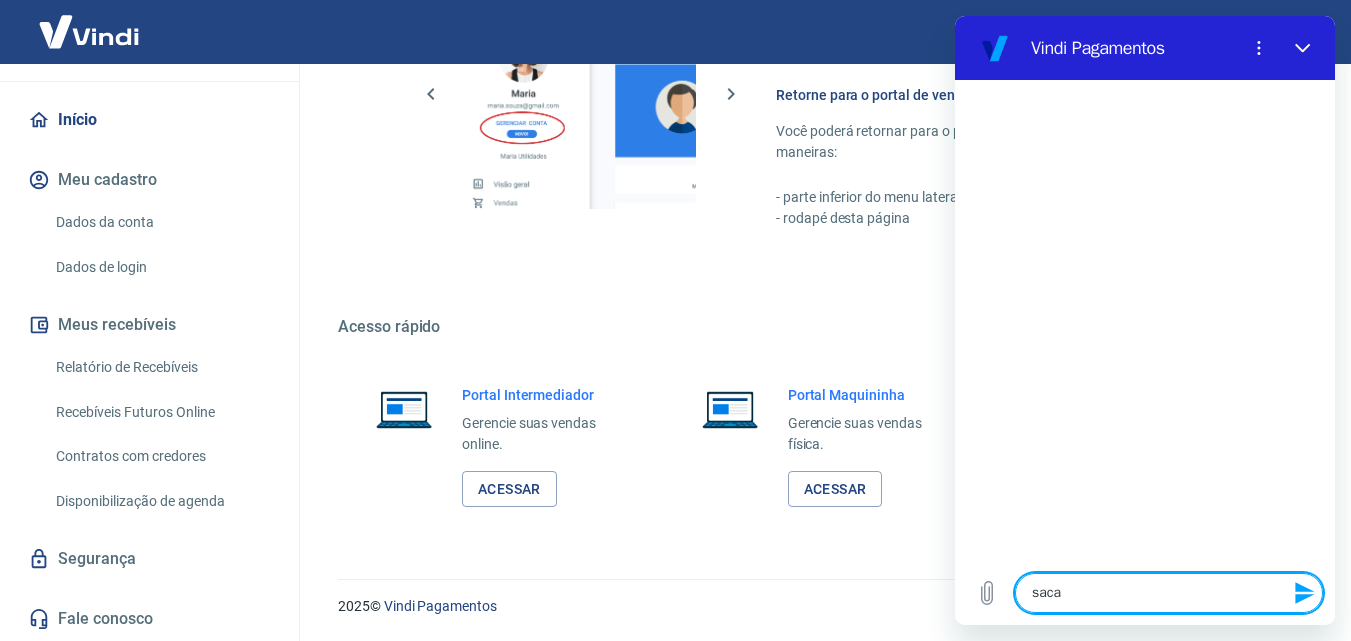 type on "sacar" 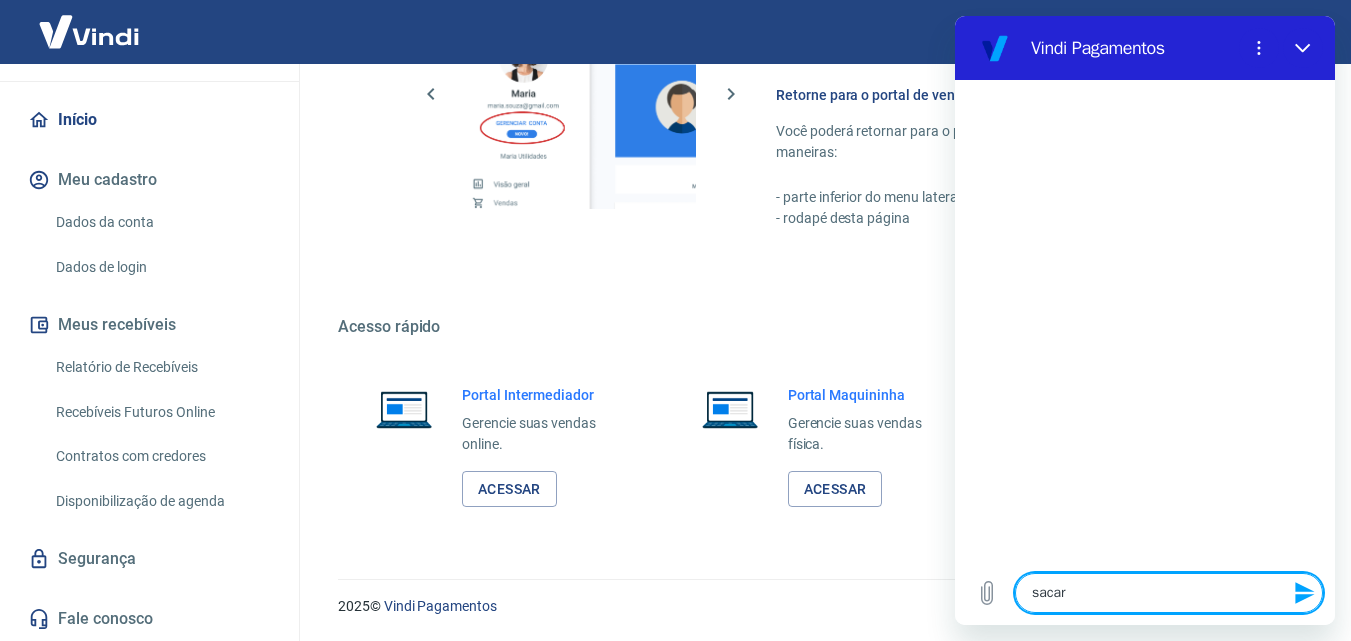 type on "sacar" 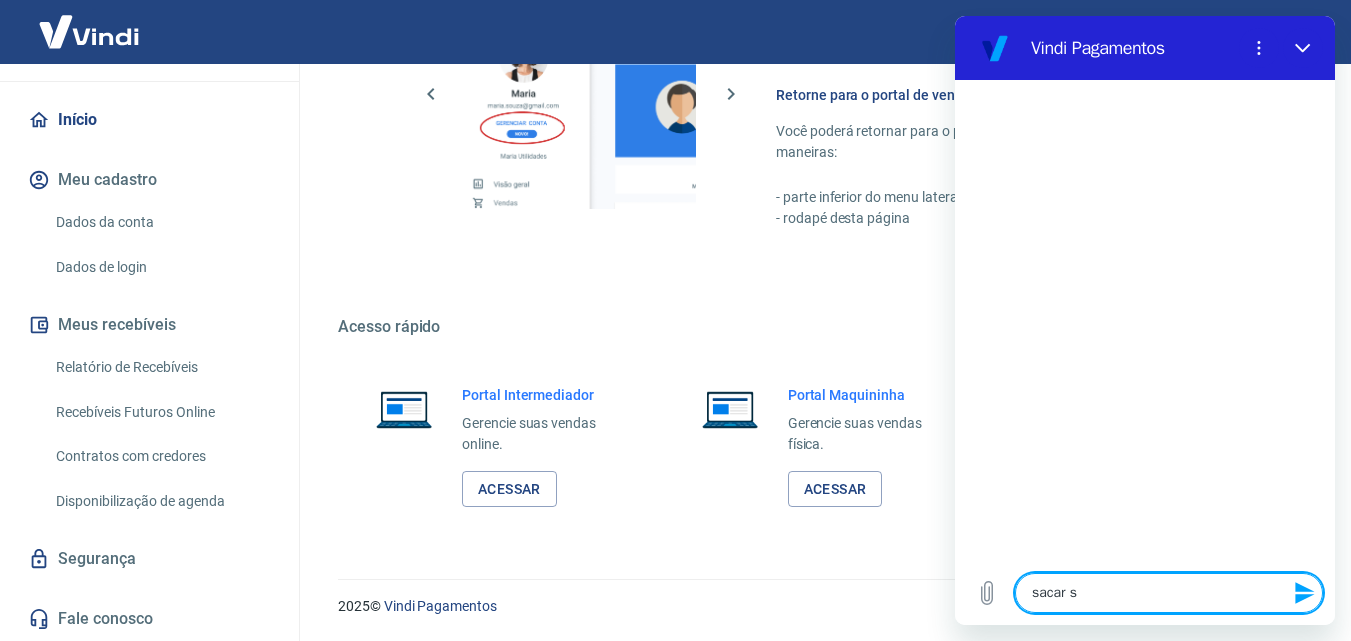 type on "sacar sa" 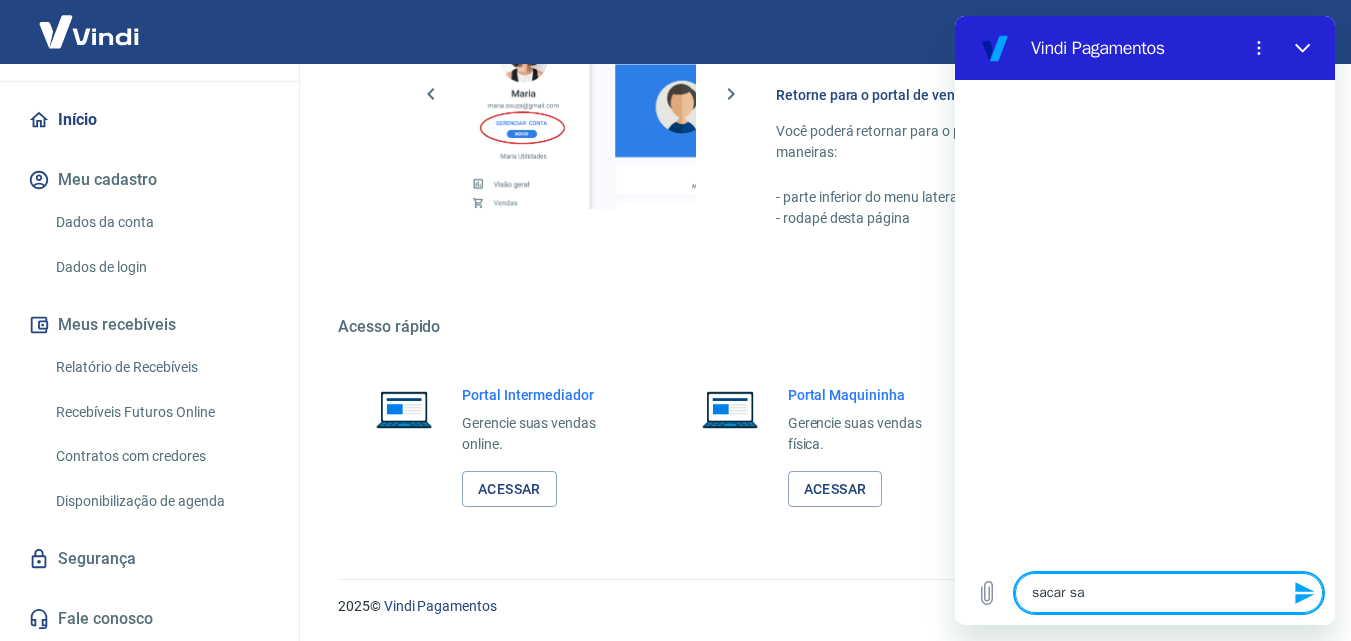 type on "sacar sal" 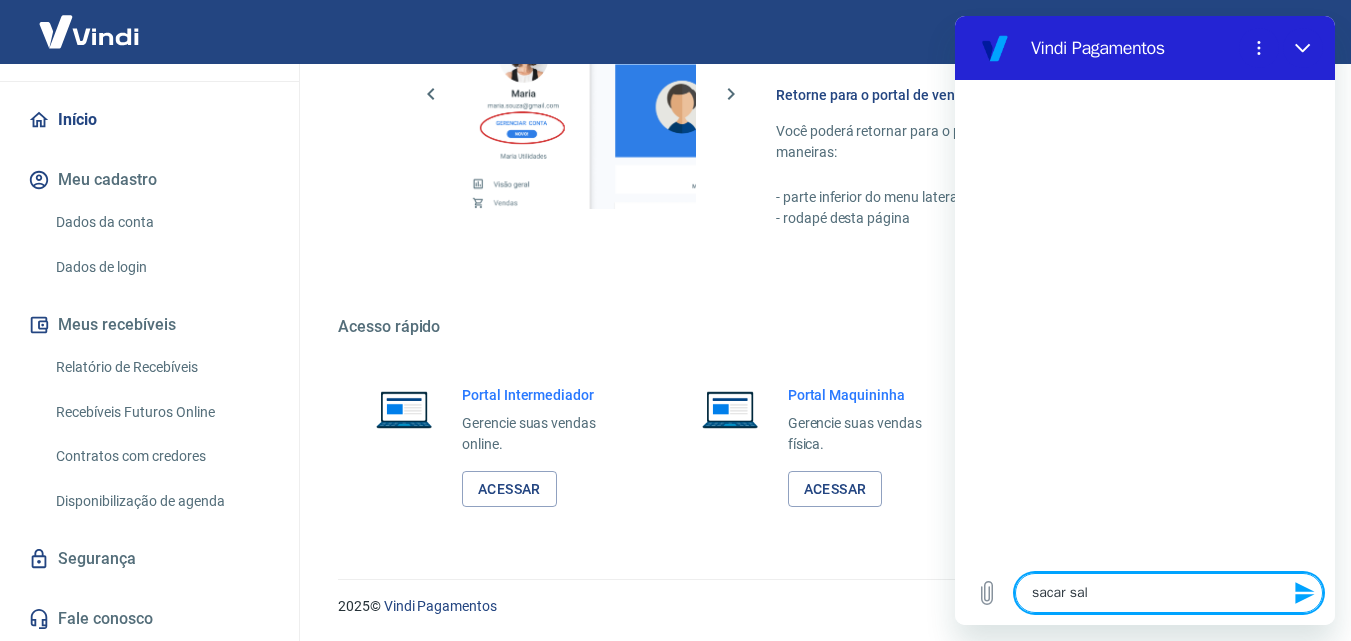 type on "sacar sald" 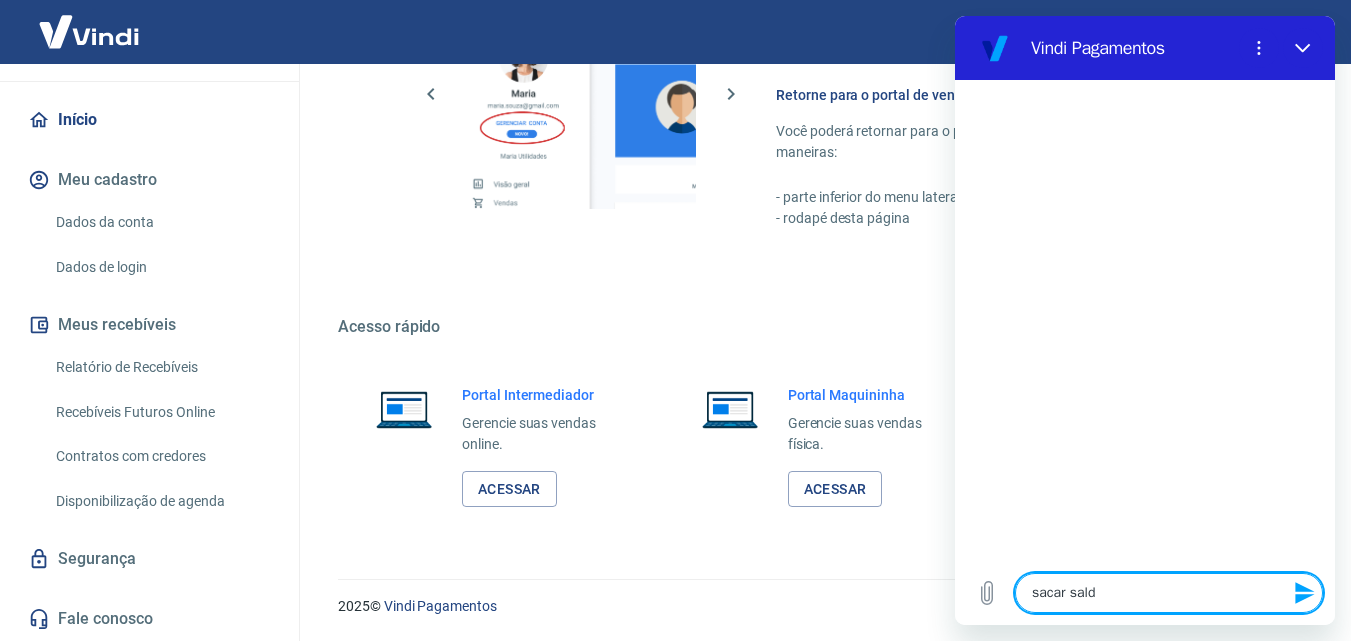 type on "sacar saldo" 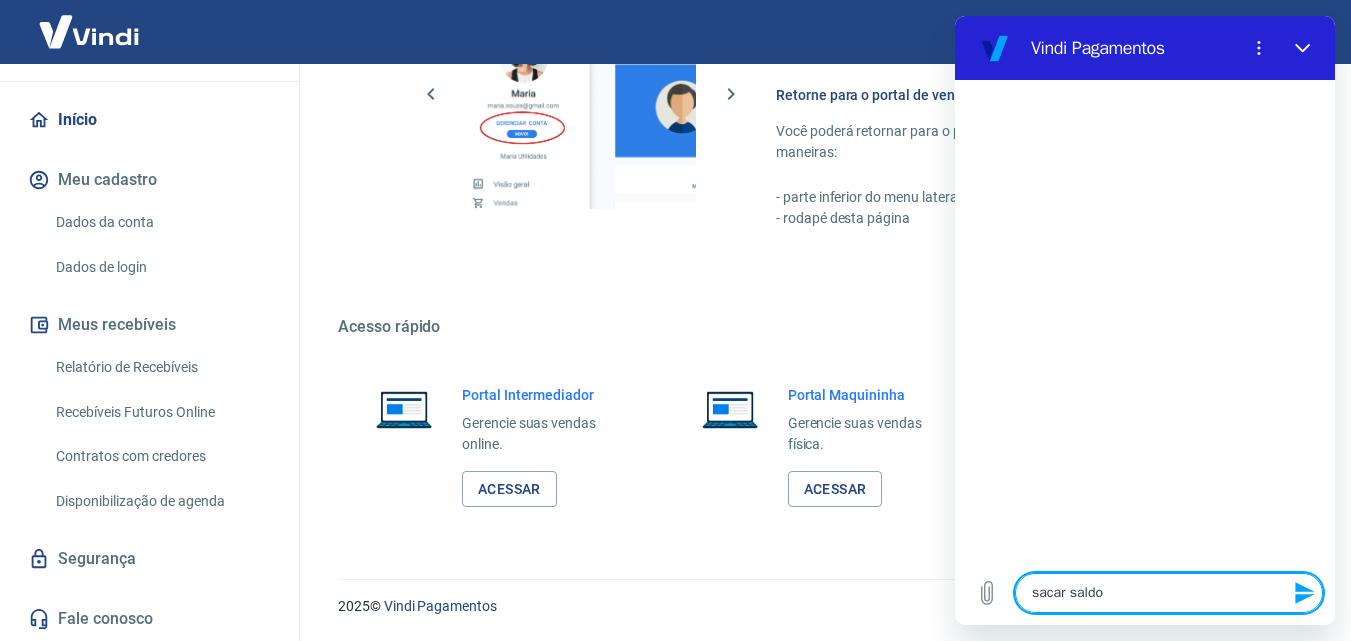 type on "x" 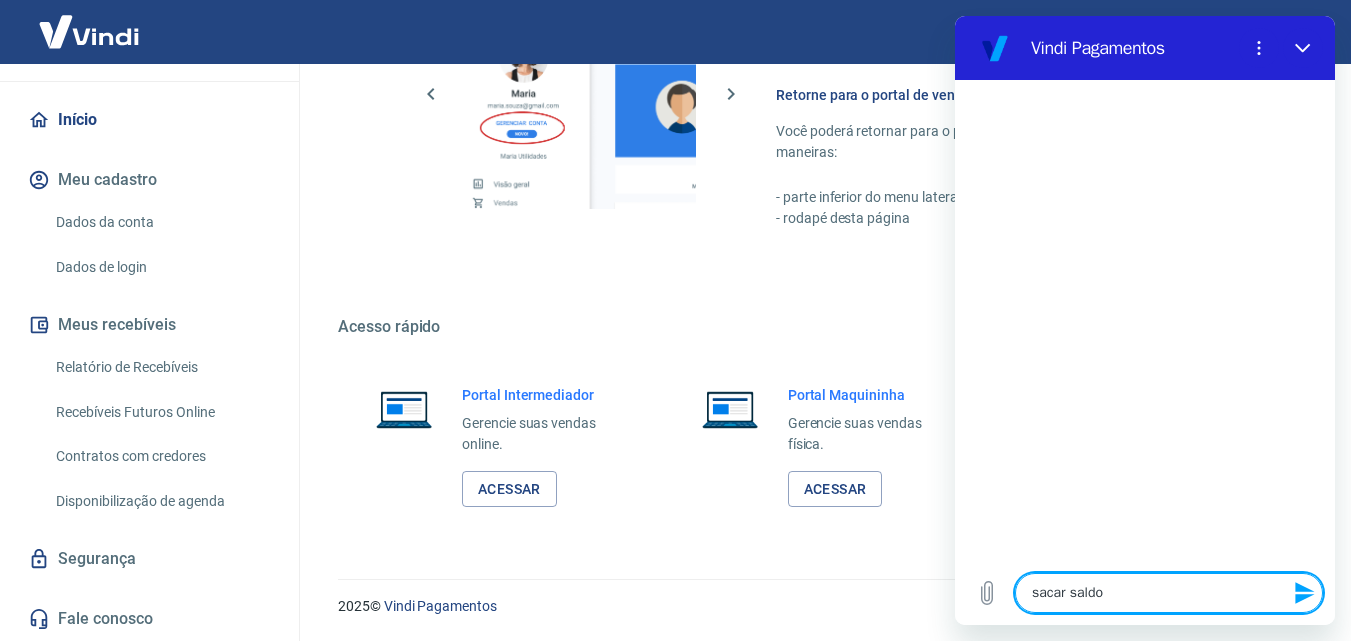 type 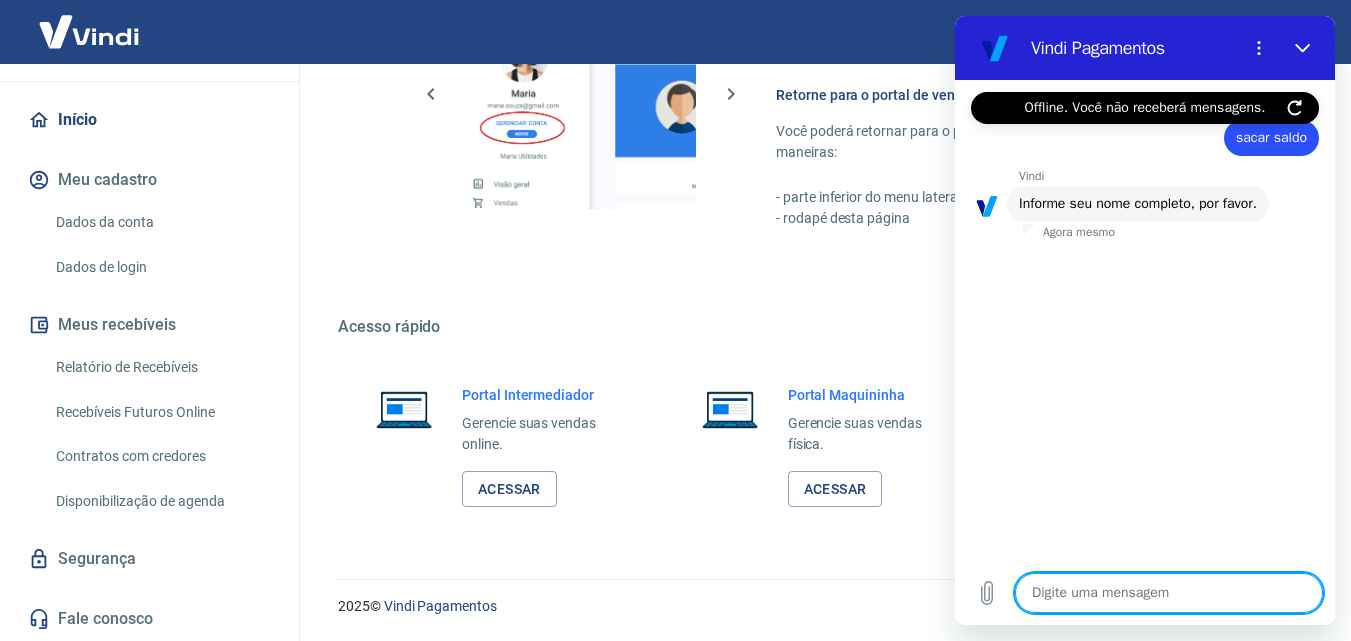 type on "x" 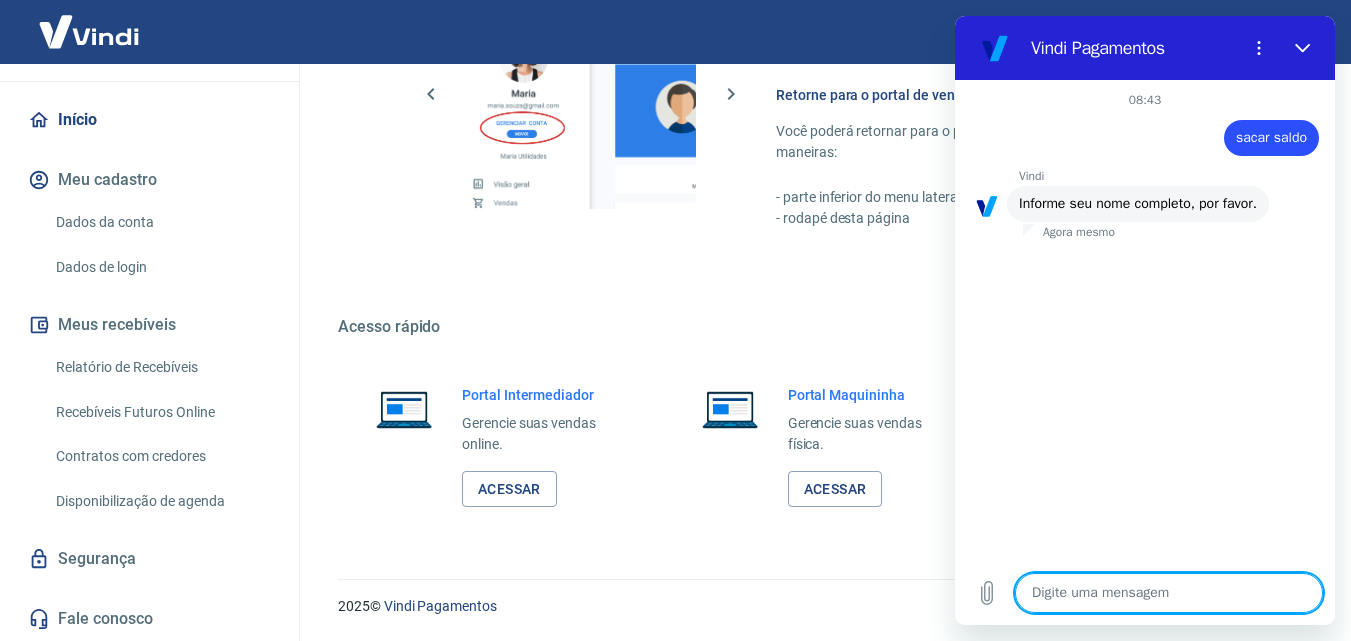 type on "d" 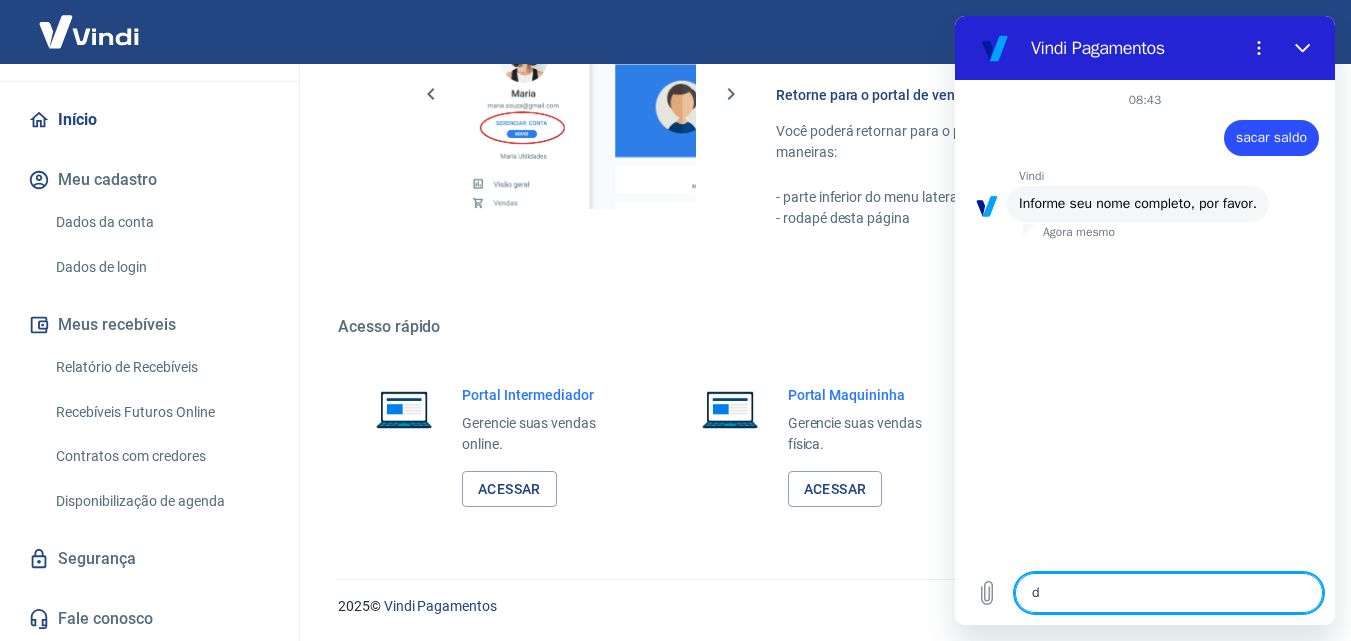 type on "da" 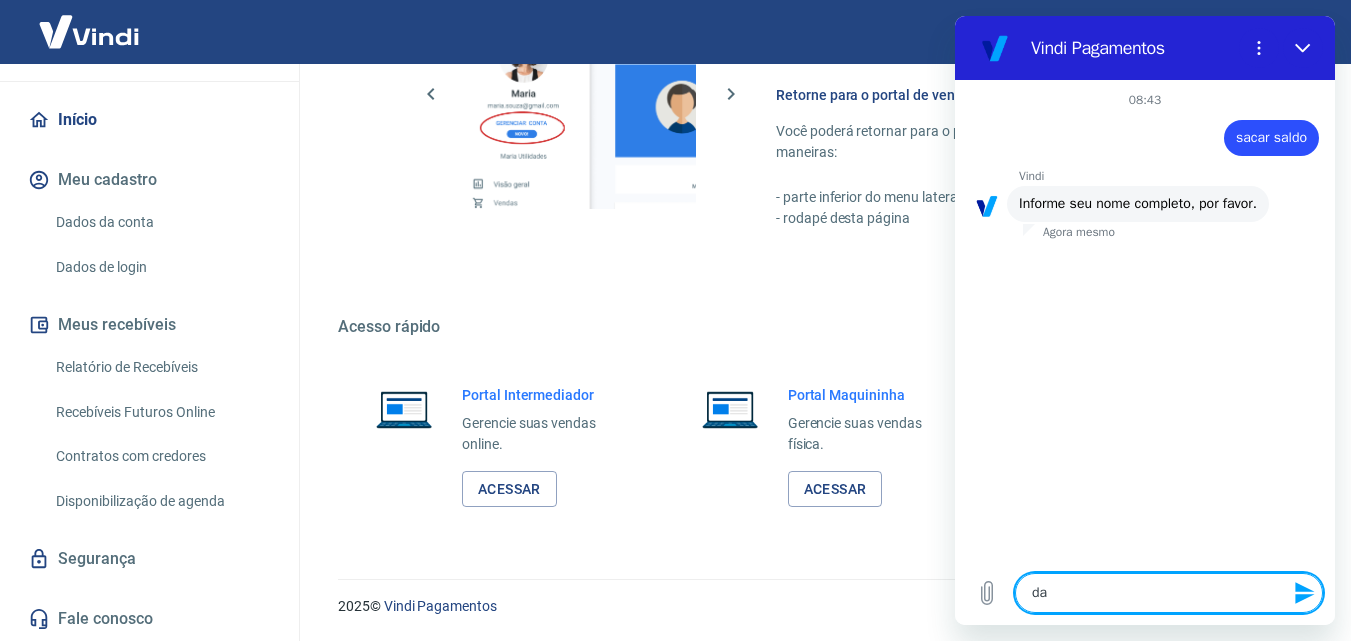 type on "dan" 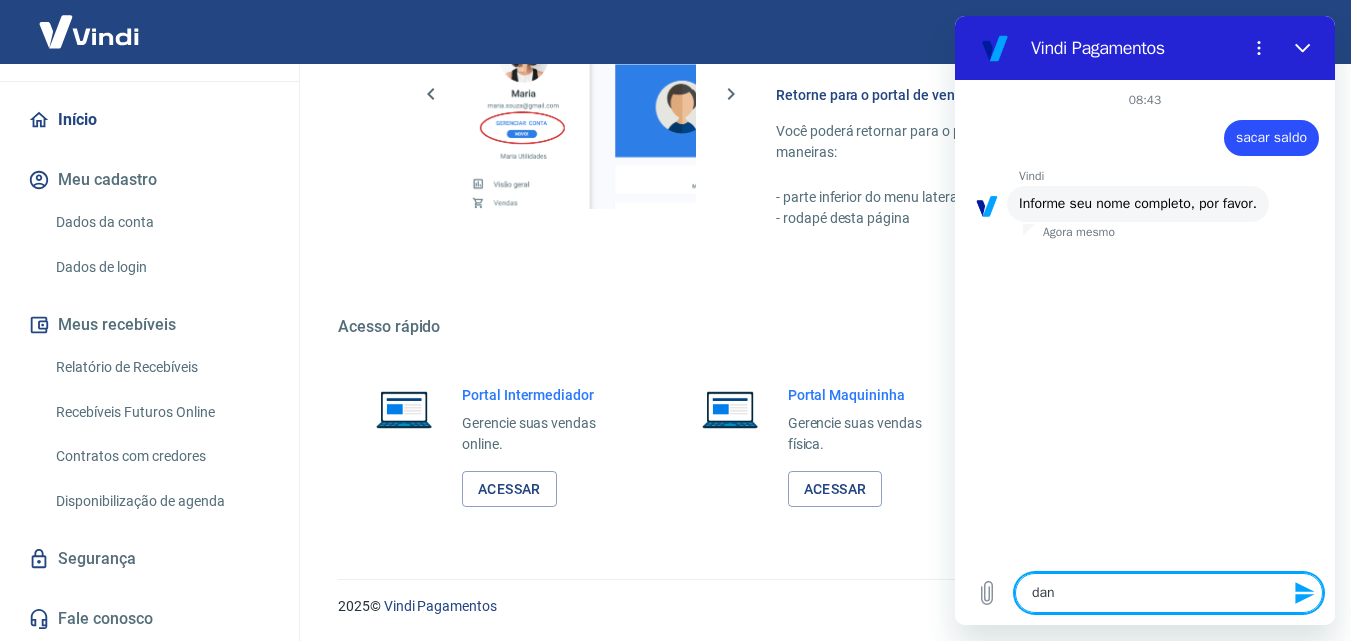 type on "dani" 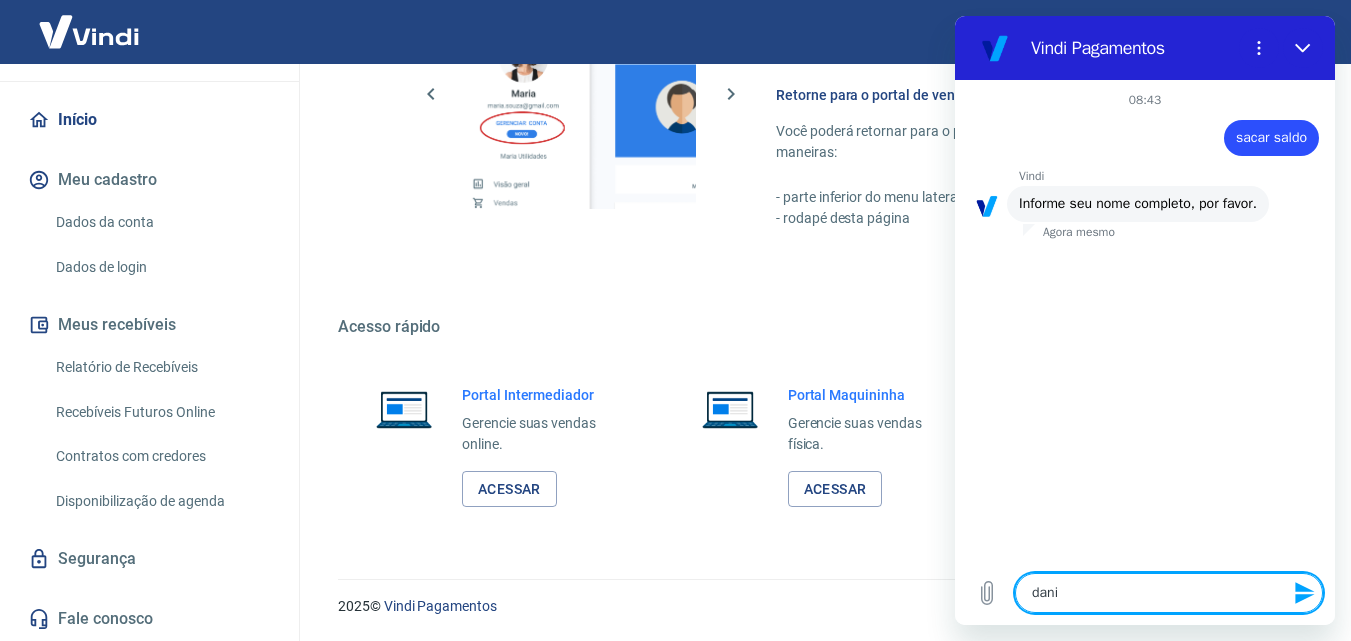type on "x" 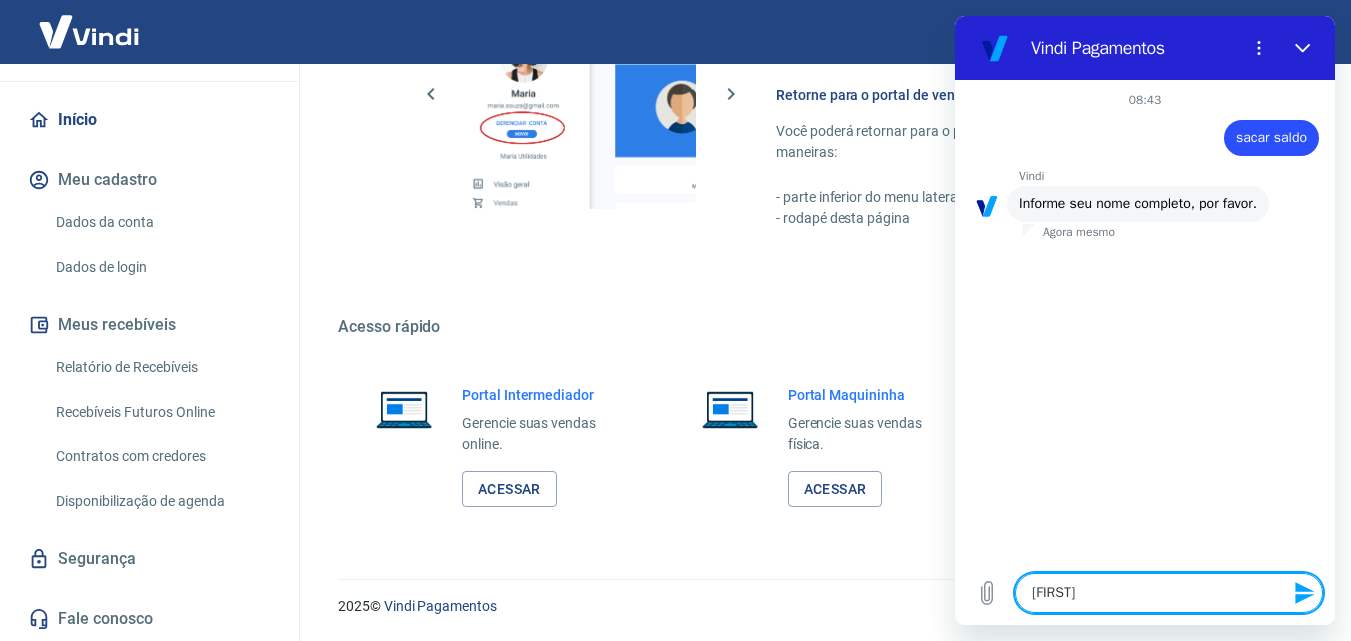 type on "daniel" 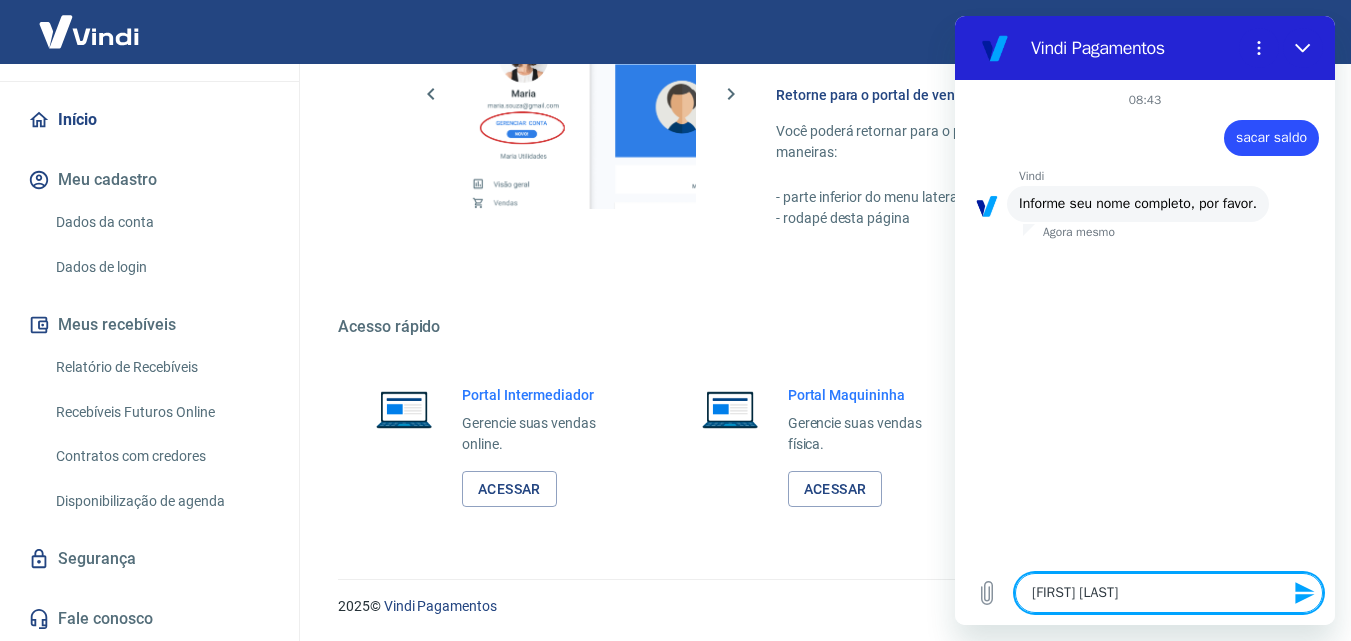 type on "x" 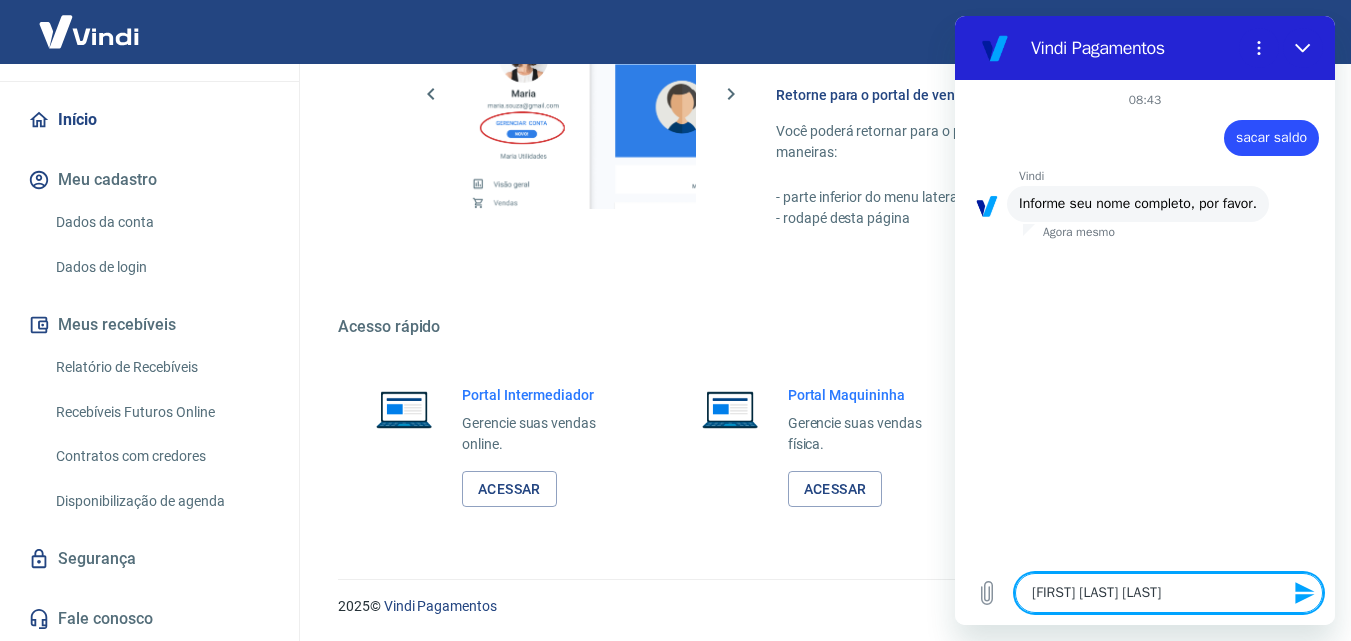 type on "daniel de Freitas An" 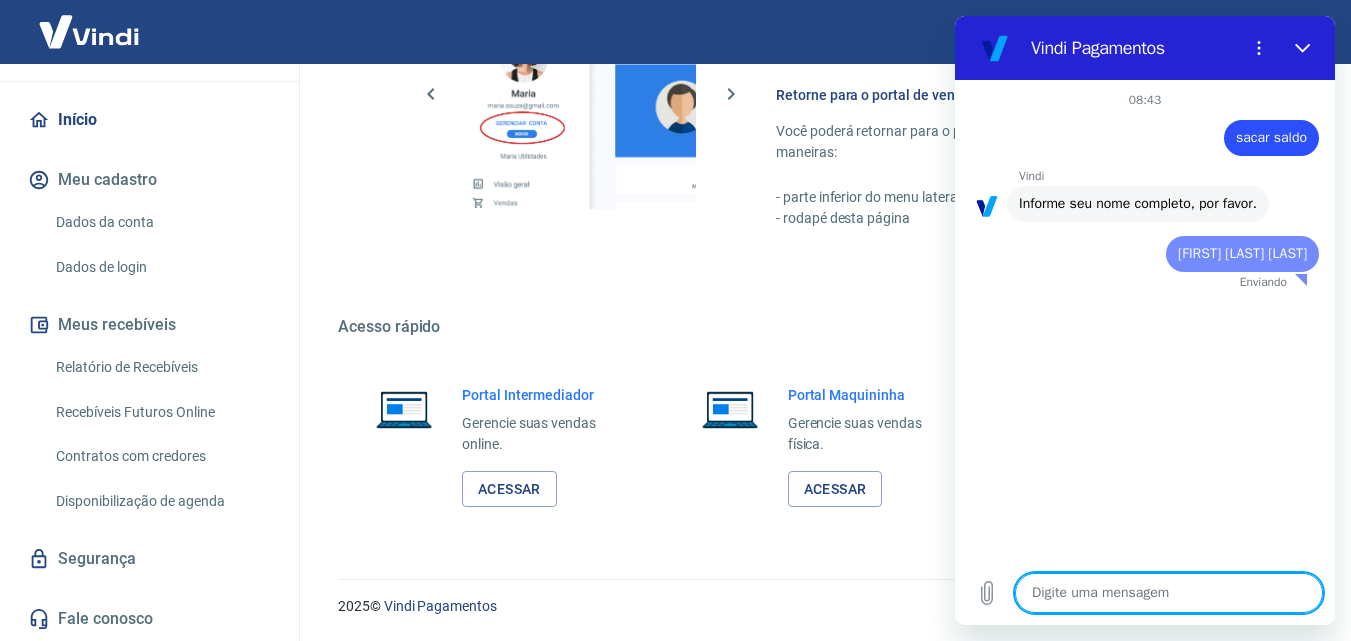 type on "x" 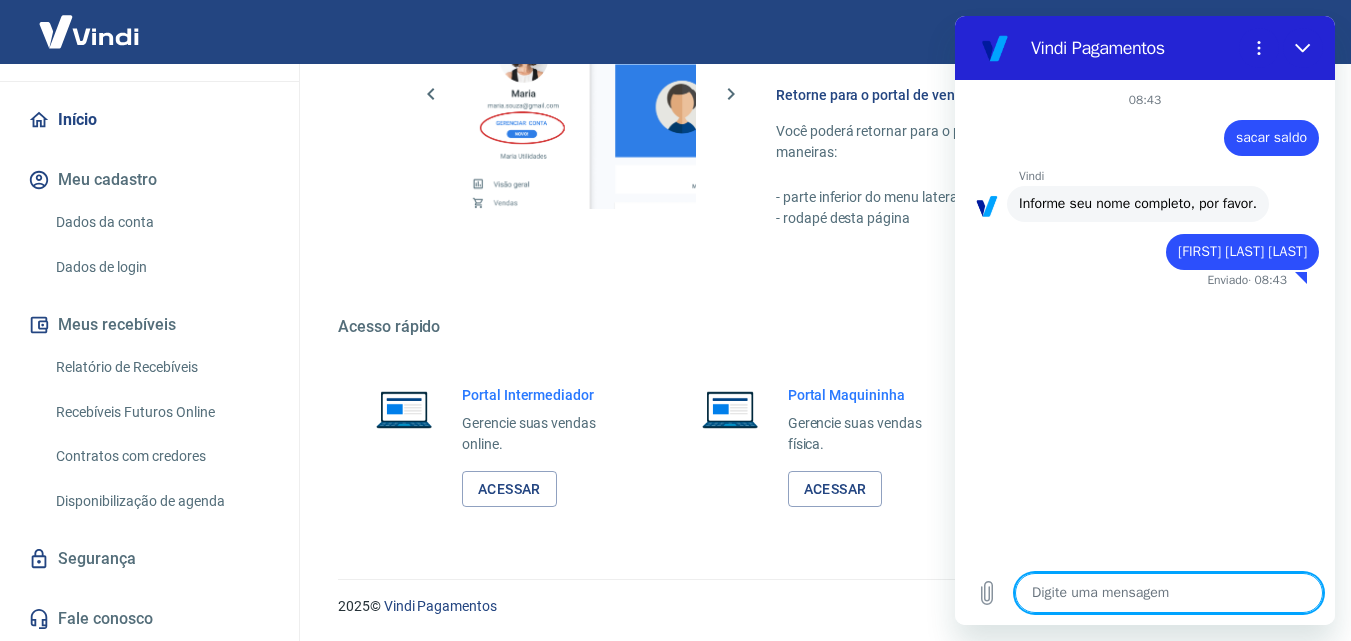 click at bounding box center [987, 206] 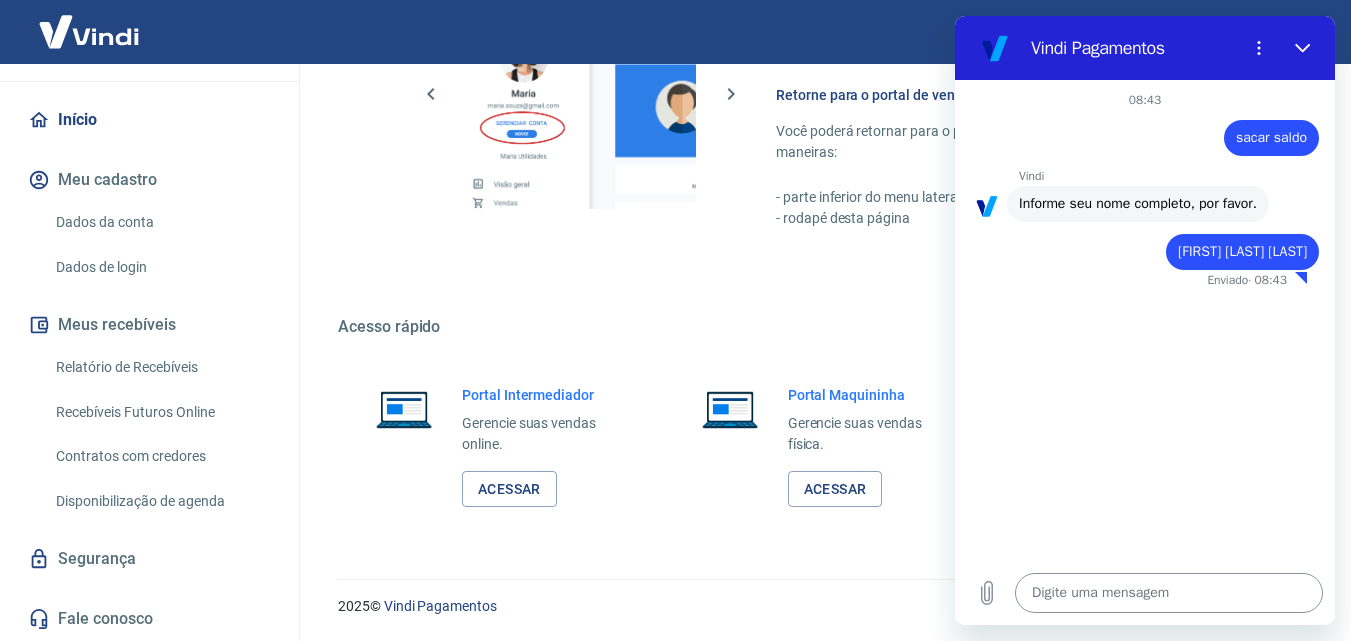 click at bounding box center [1169, 593] 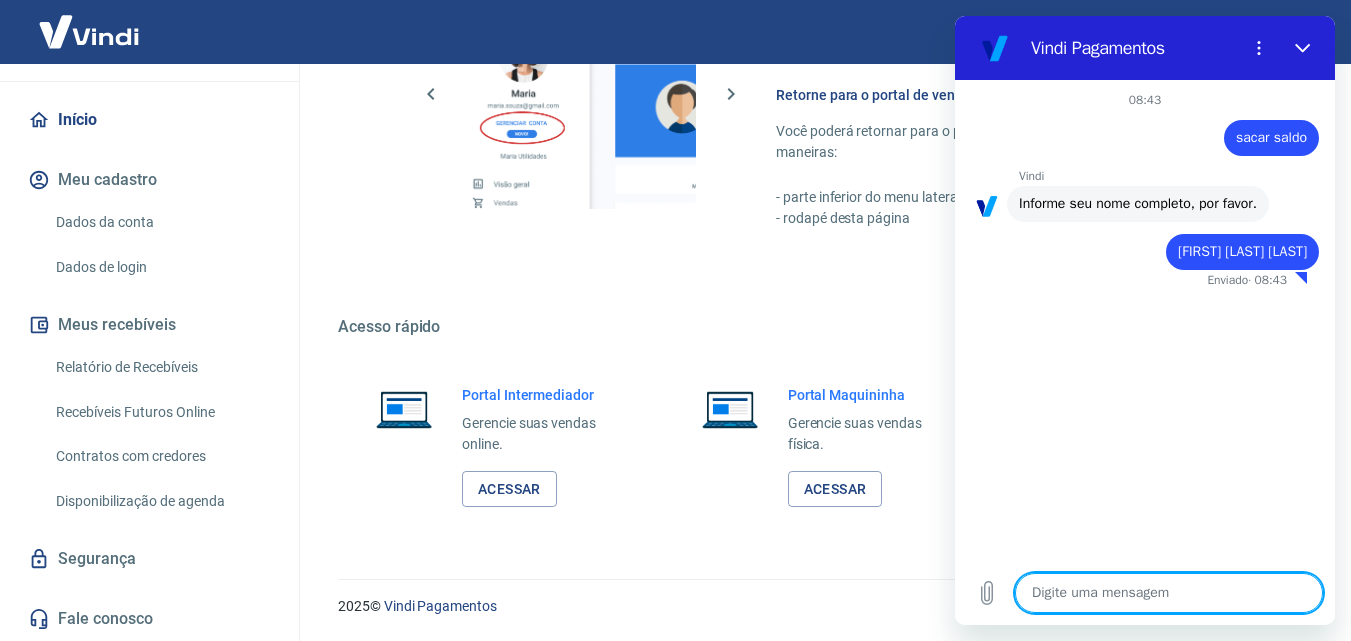 type on "o" 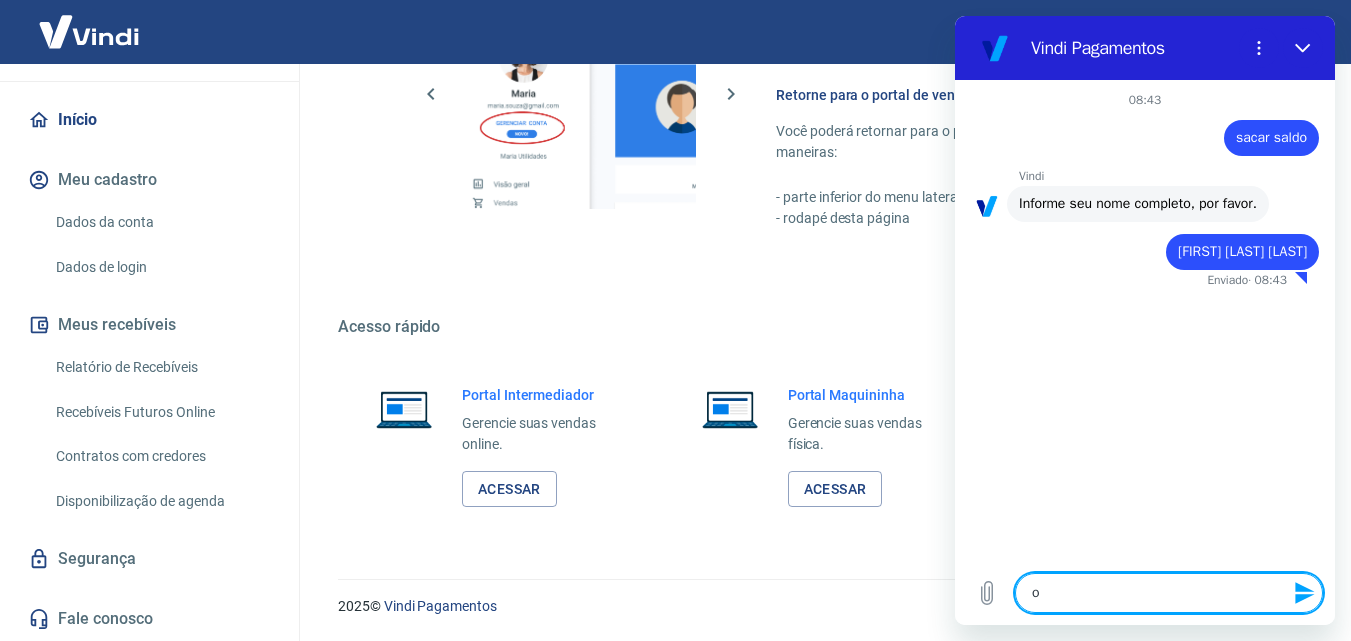 type on "oi" 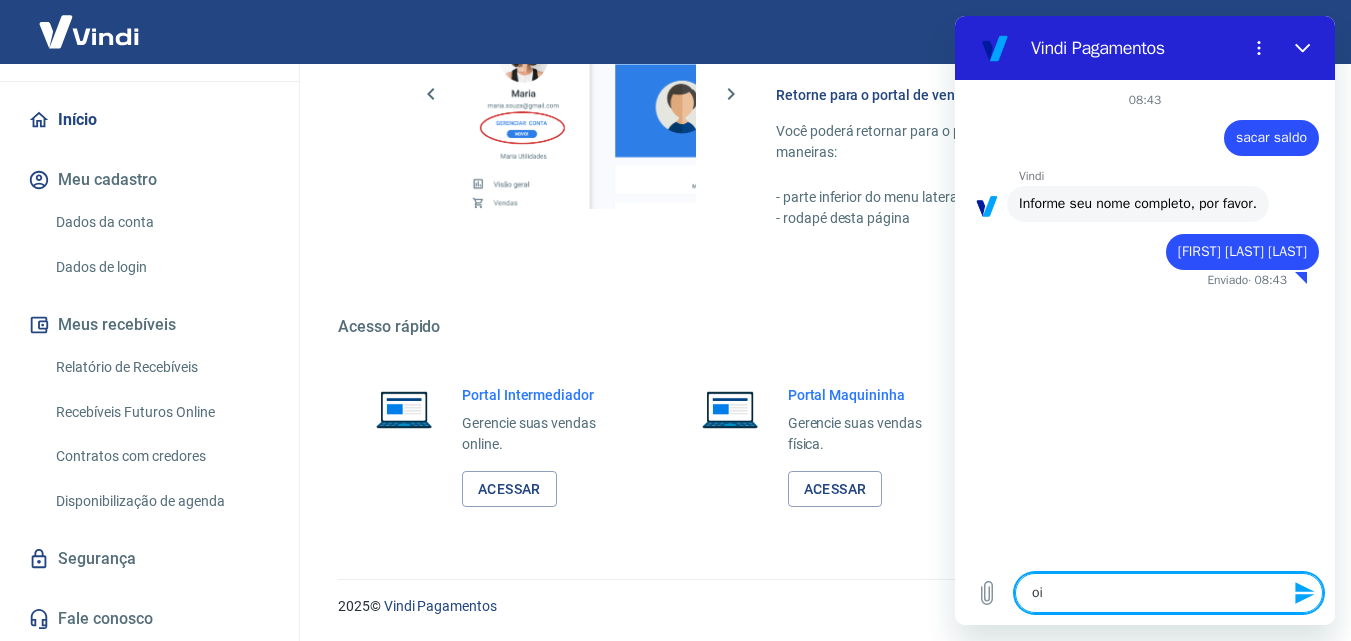 type 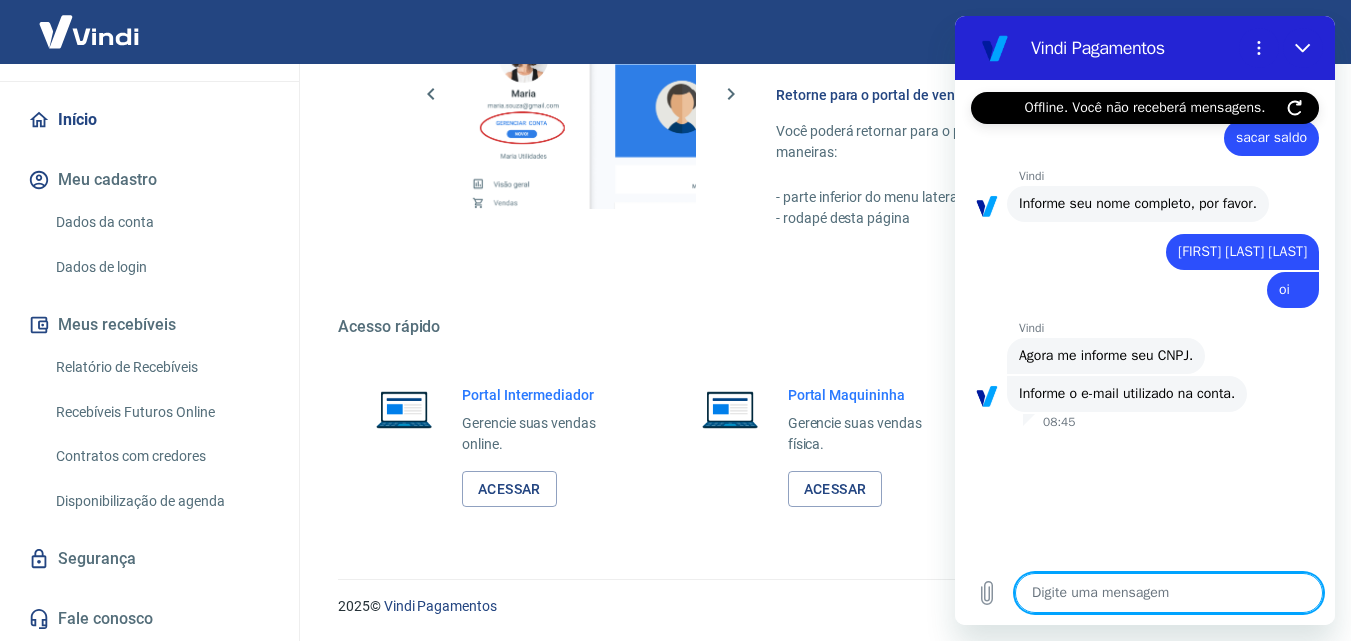 type on "x" 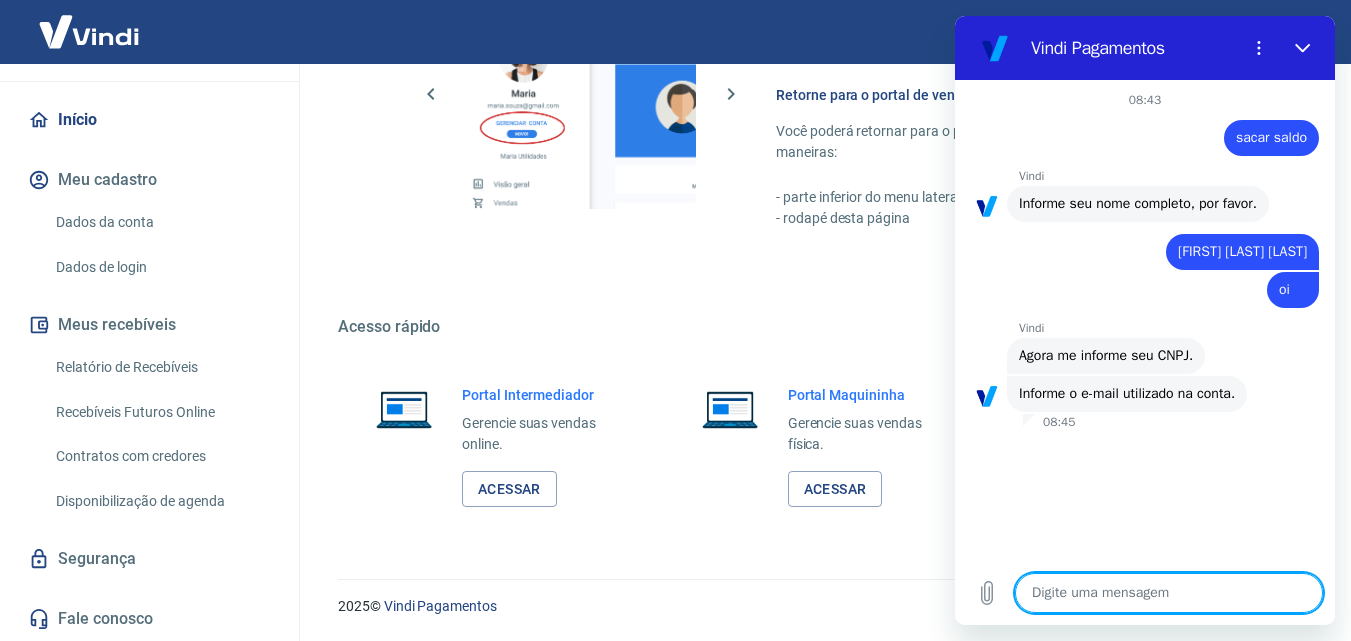 type on "2" 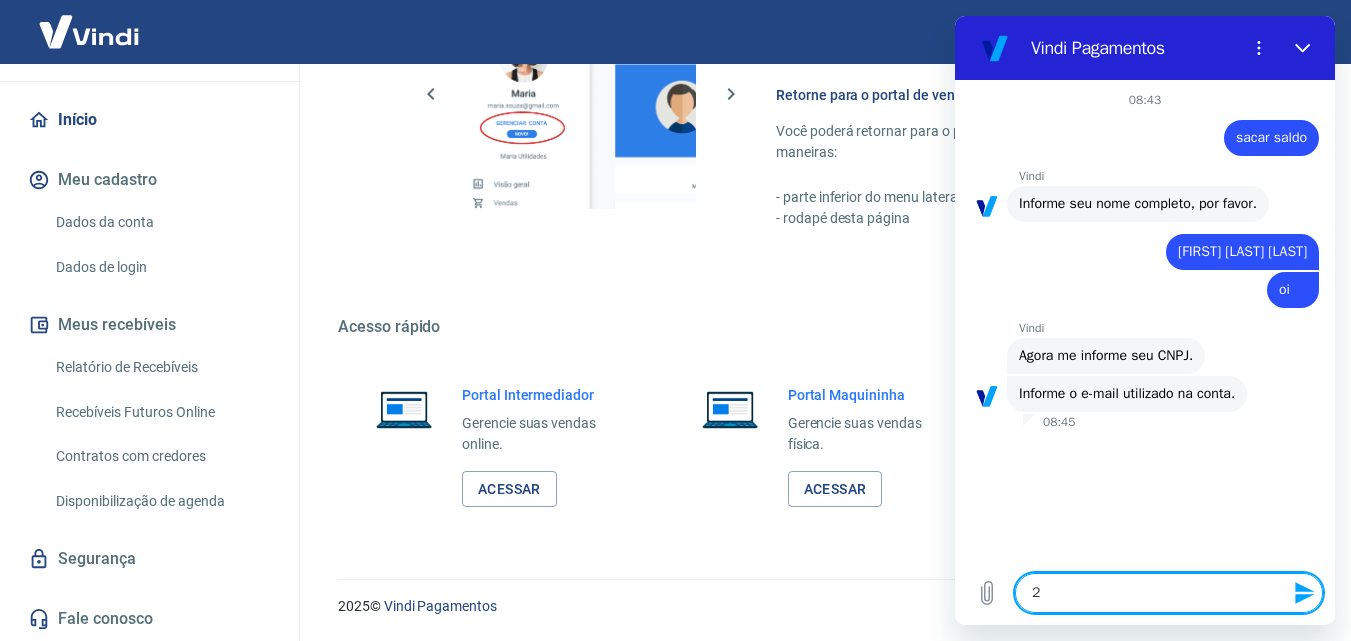 type on "21" 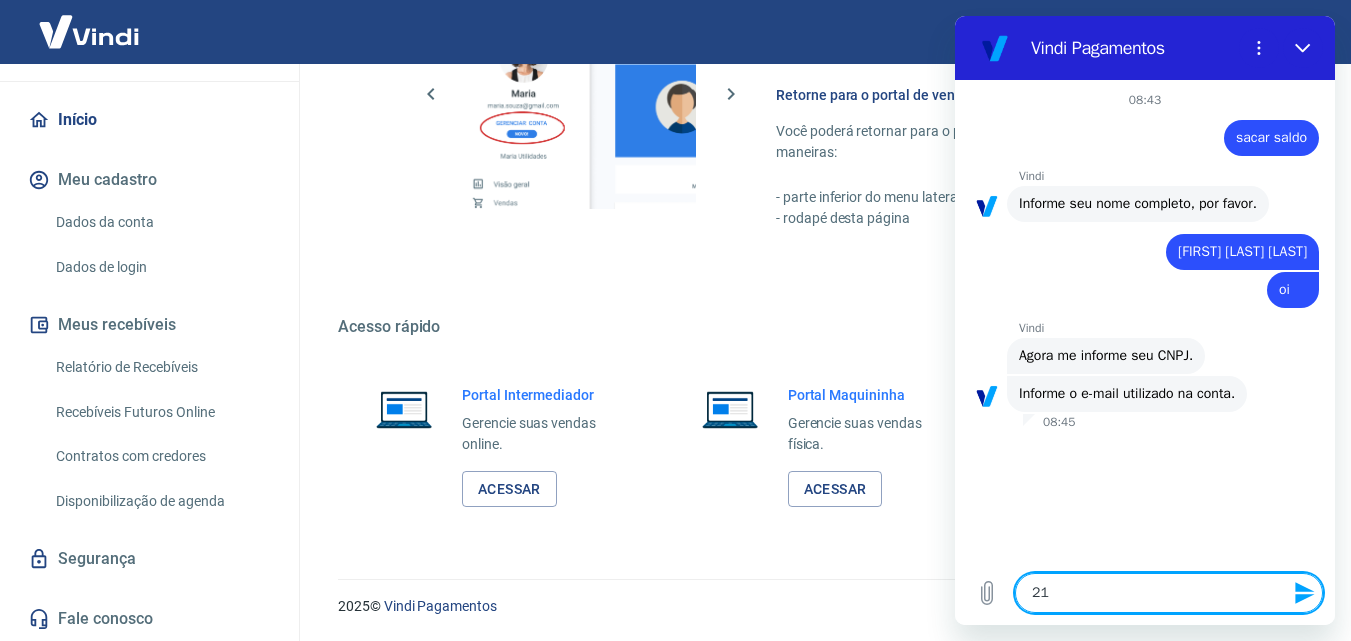 type on "219" 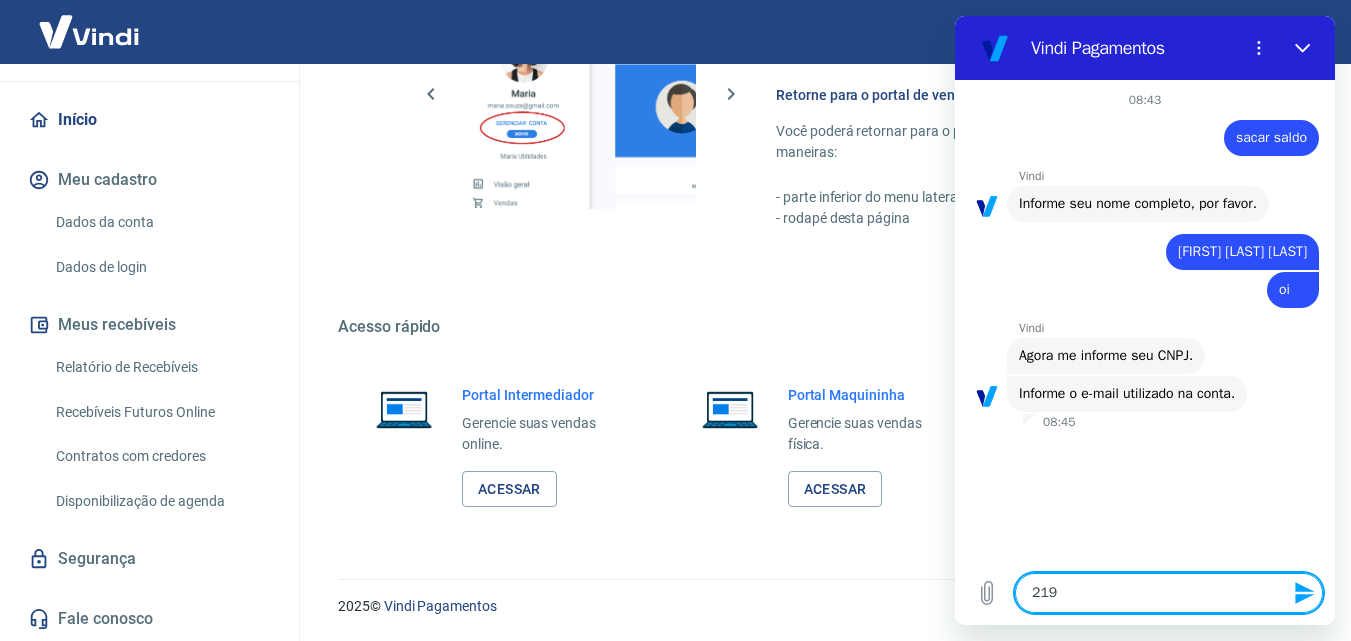 type on "2193" 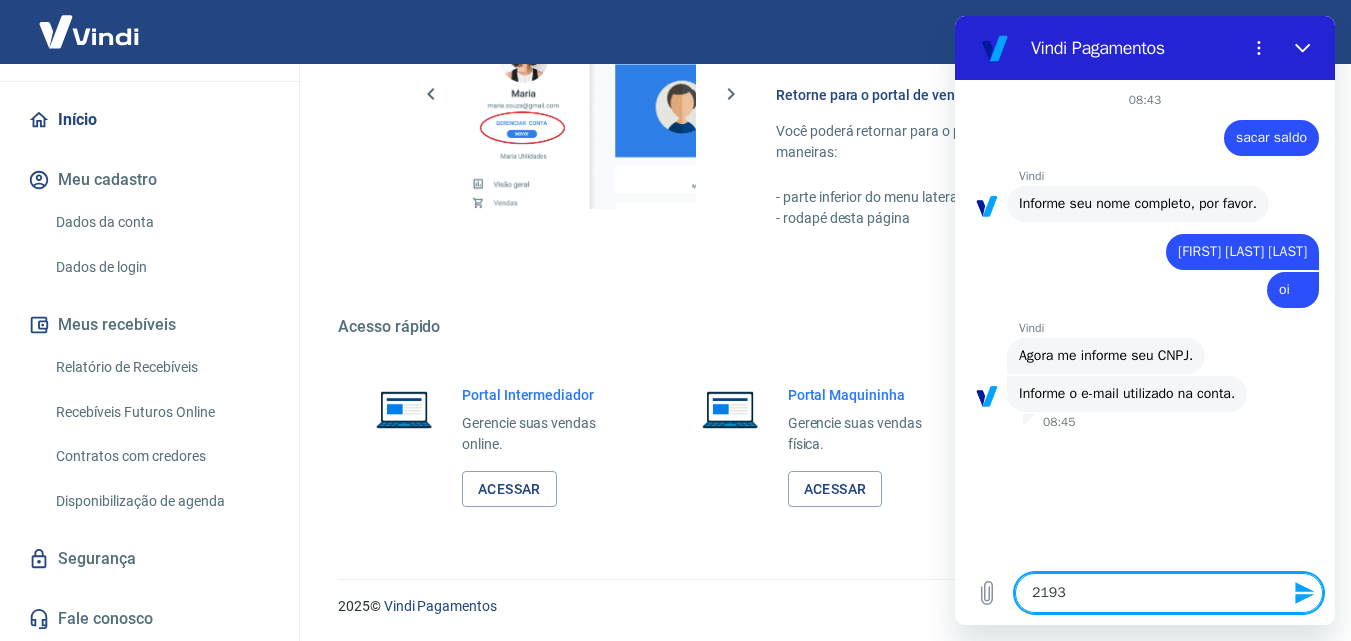 type on "21935" 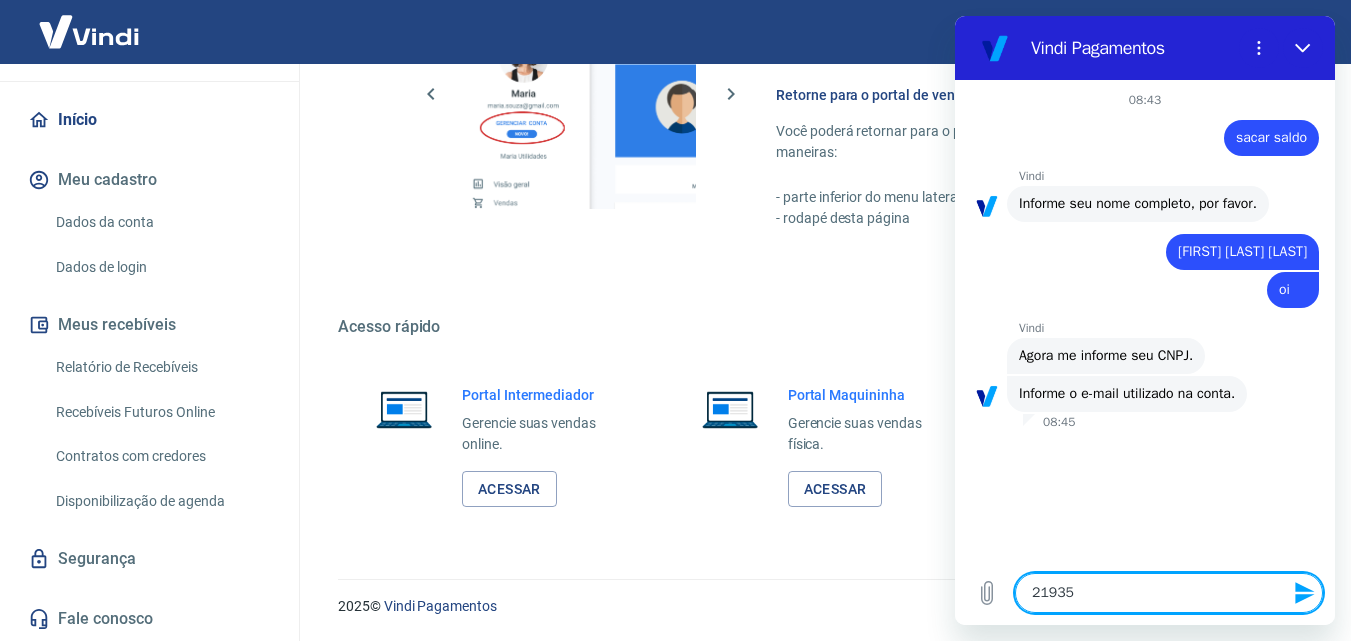 type on "219355" 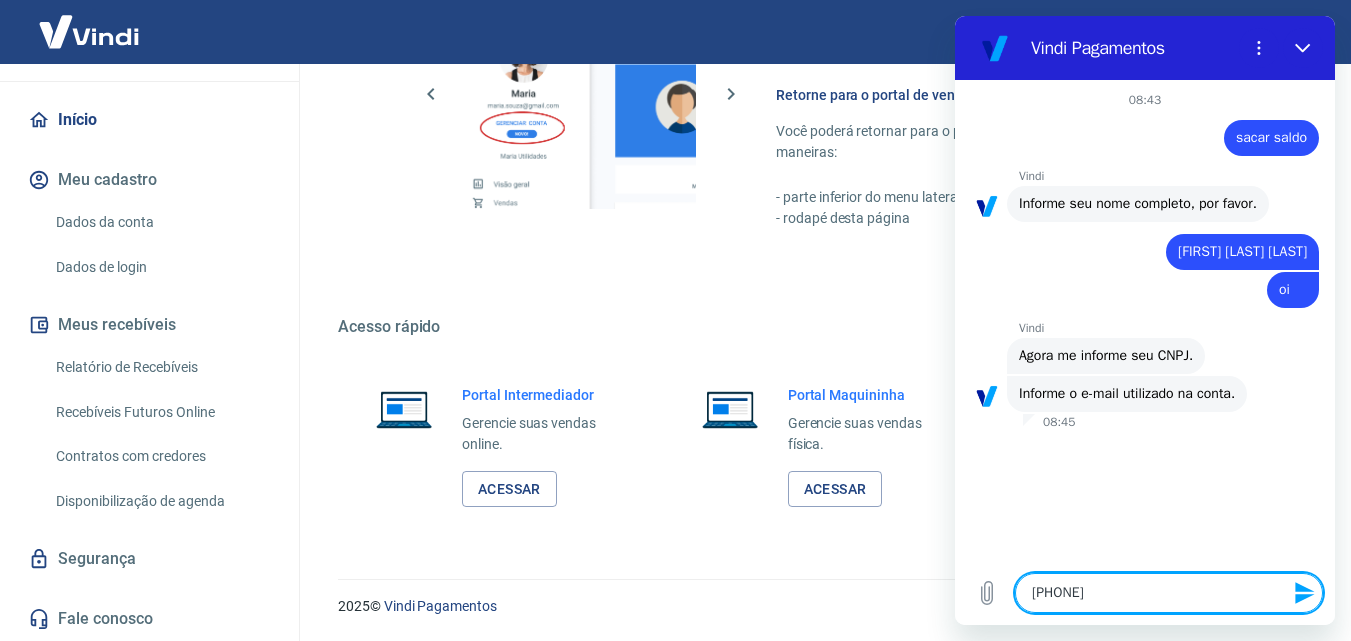 type on "x" 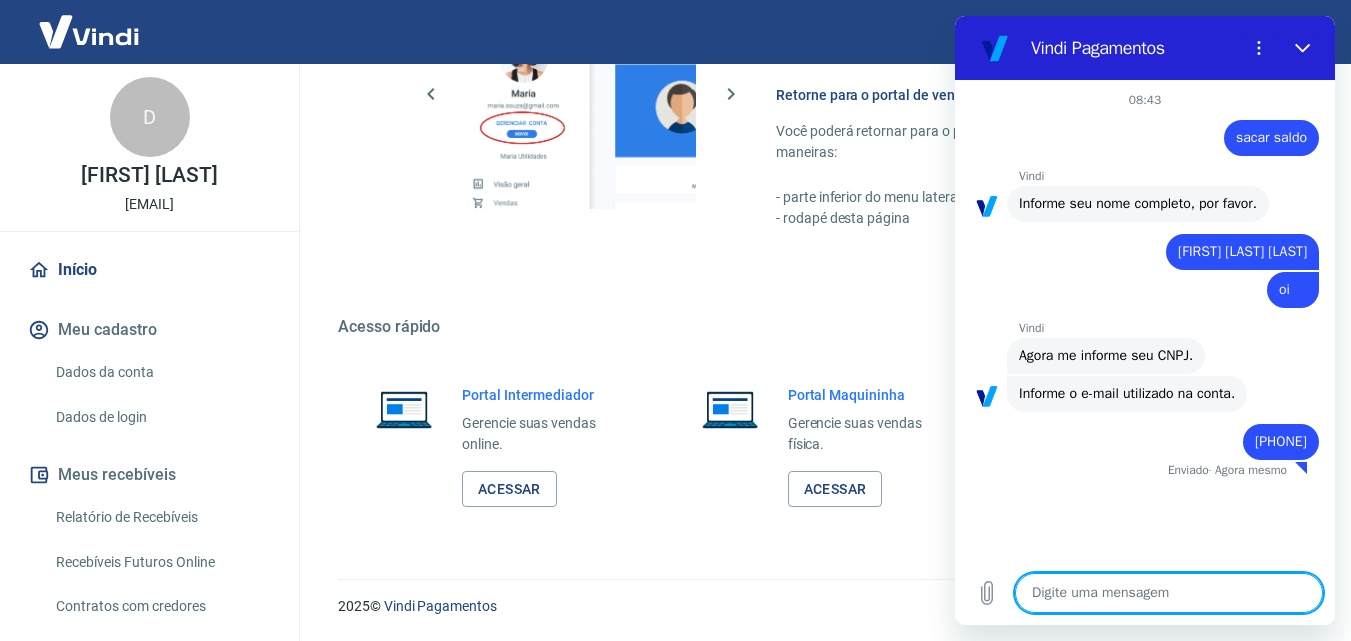 scroll, scrollTop: 0, scrollLeft: 0, axis: both 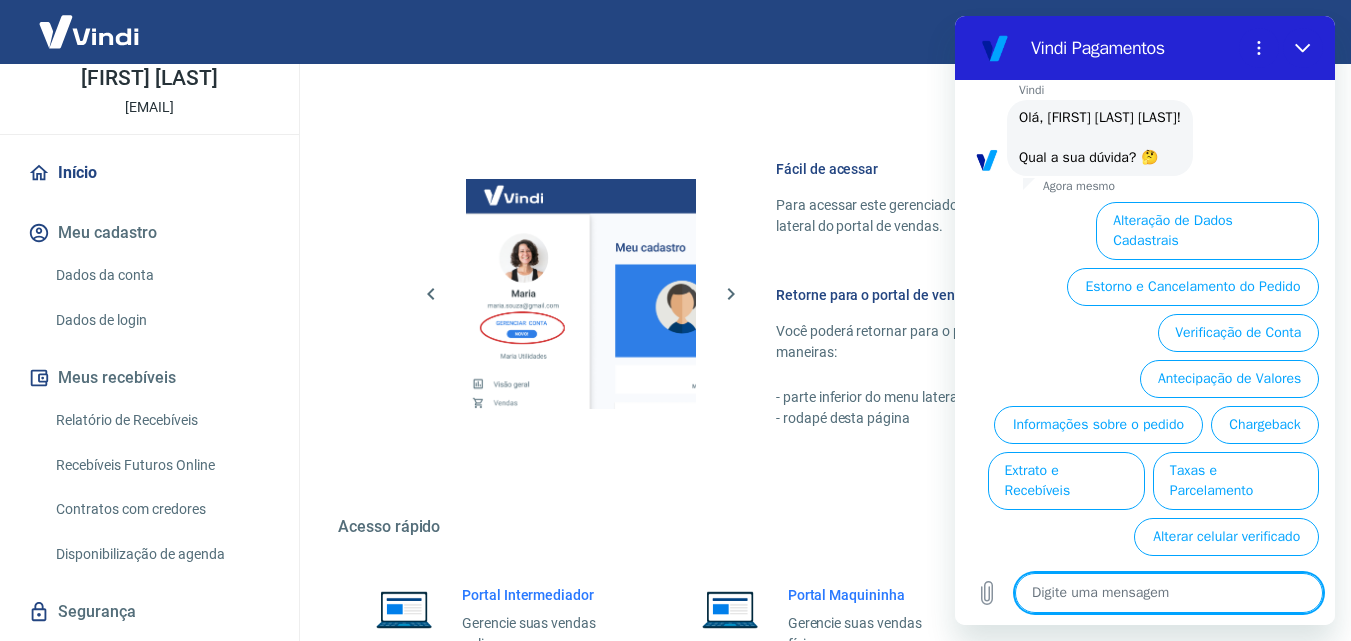 click on "Início" at bounding box center (149, 173) 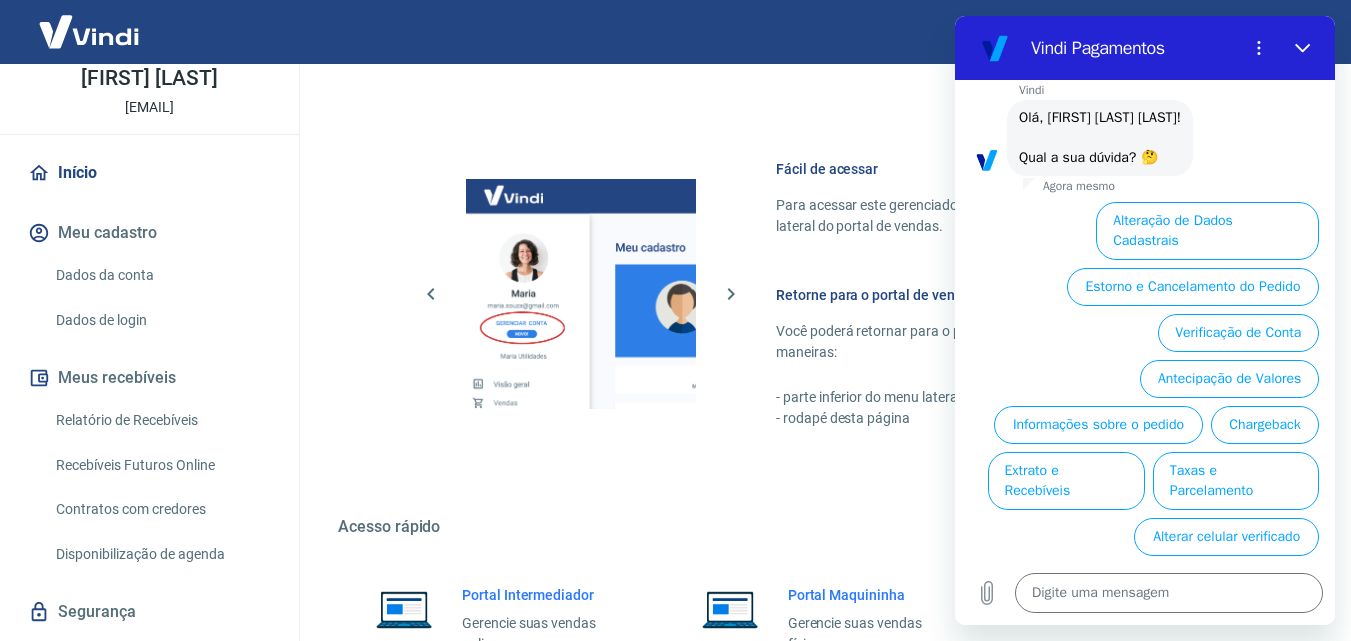 click on "Início" at bounding box center [149, 173] 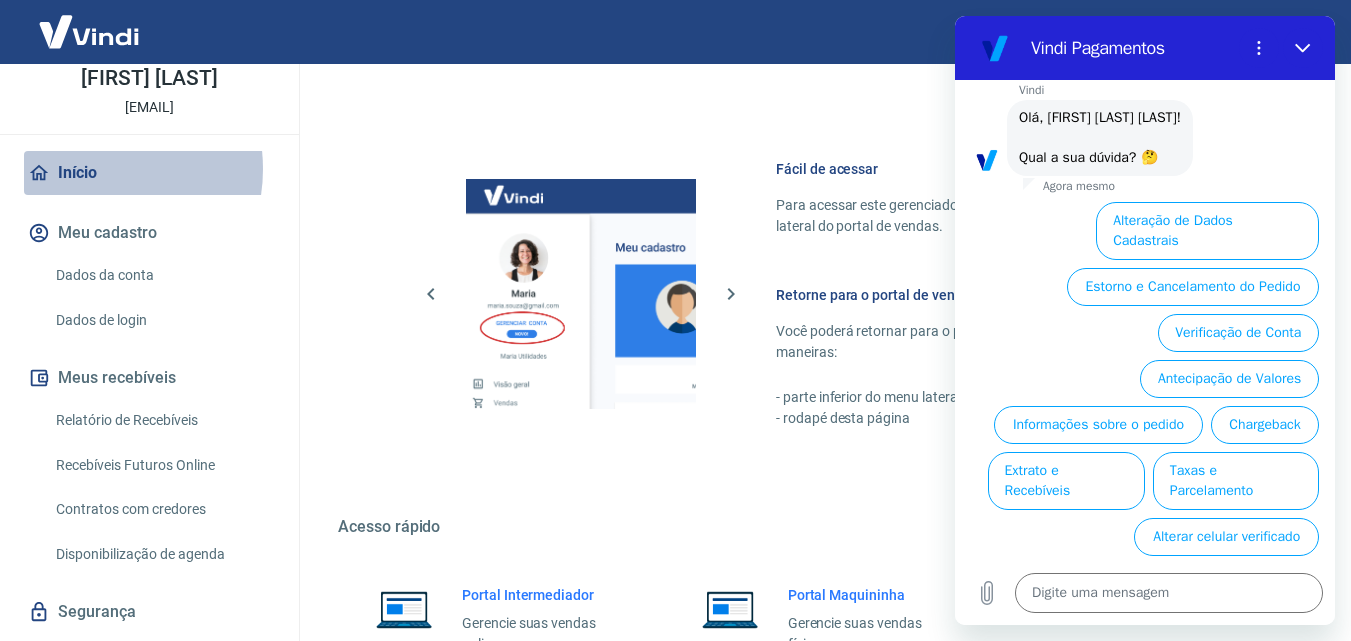 click on "Início" at bounding box center (149, 173) 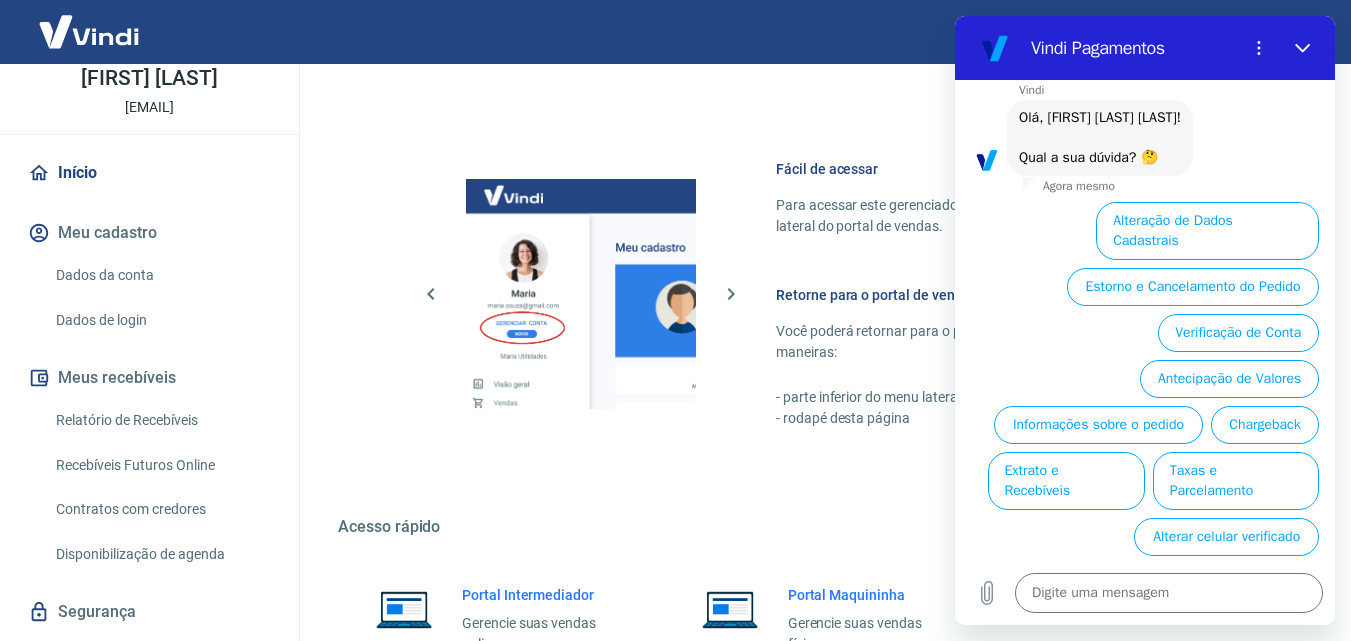 drag, startPoint x: 86, startPoint y: 169, endPoint x: 513, endPoint y: 129, distance: 428.86945 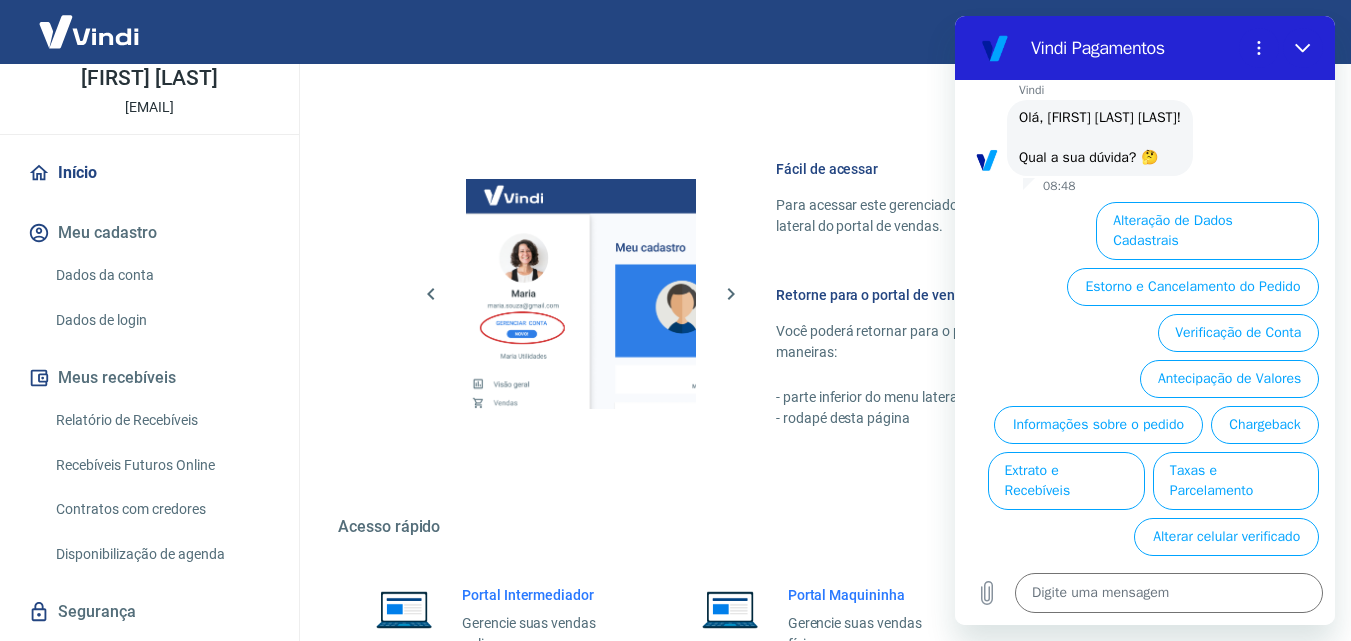 click on "Dados da conta" at bounding box center [161, 275] 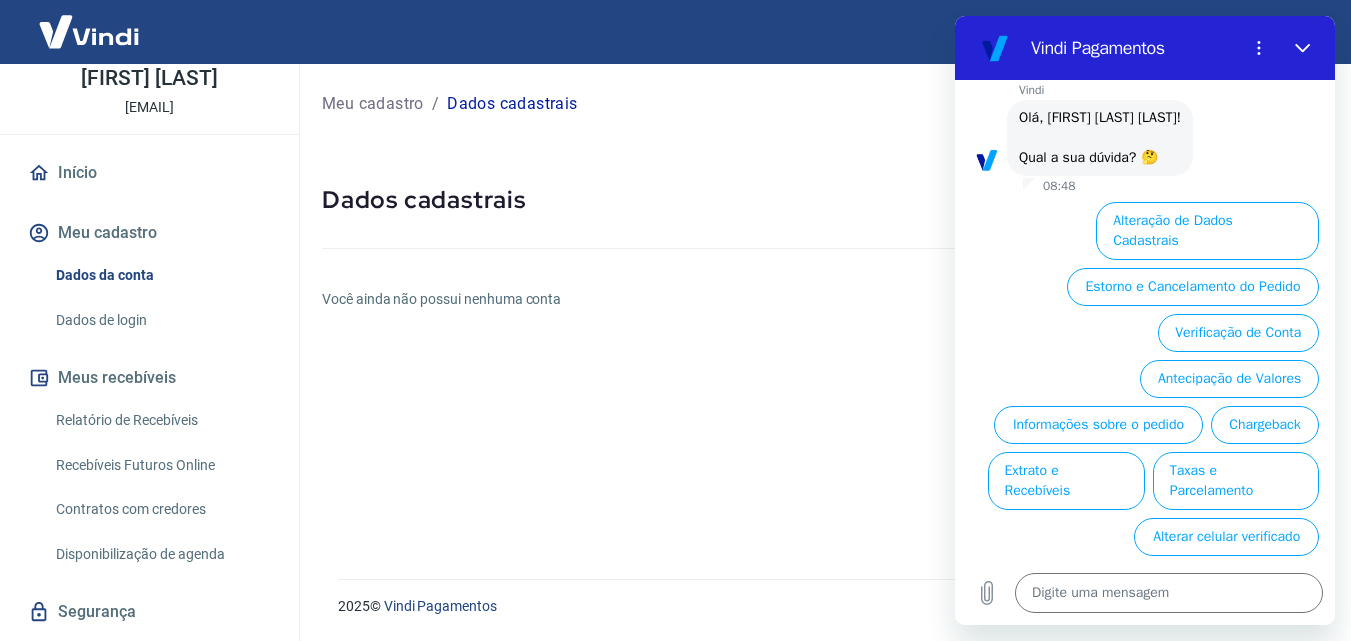 scroll, scrollTop: 0, scrollLeft: 0, axis: both 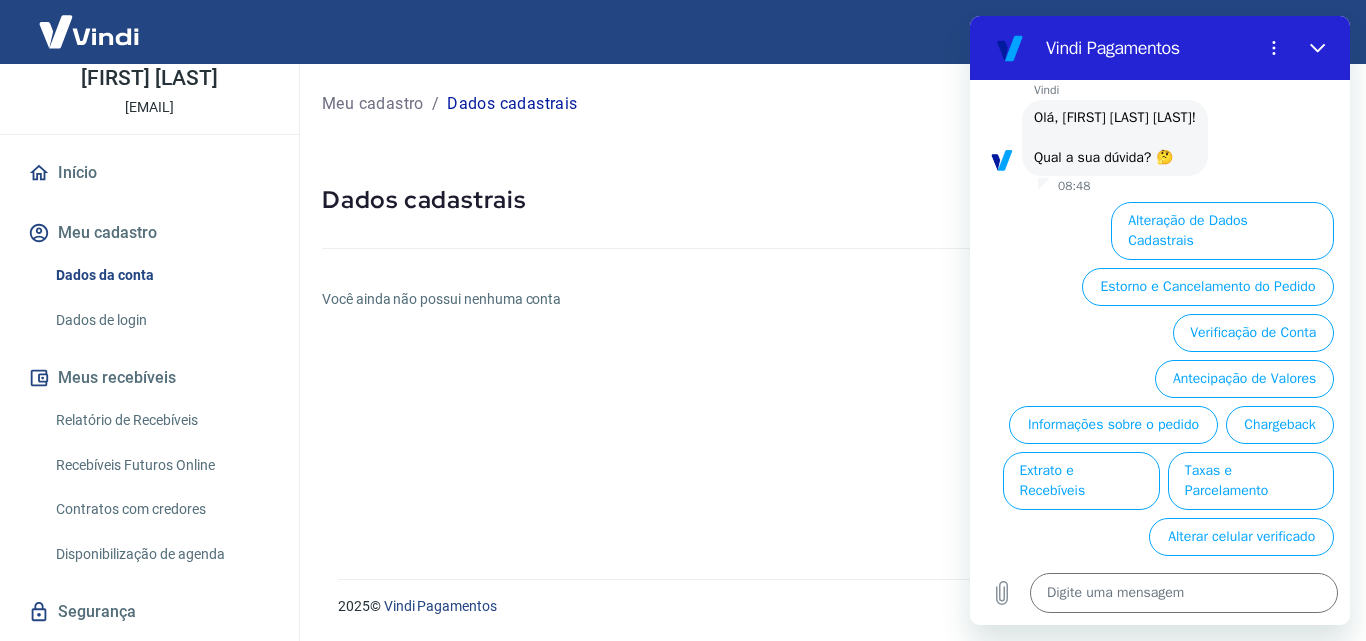 click on "Você ainda não possui nenhuma conta" at bounding box center (832, 299) 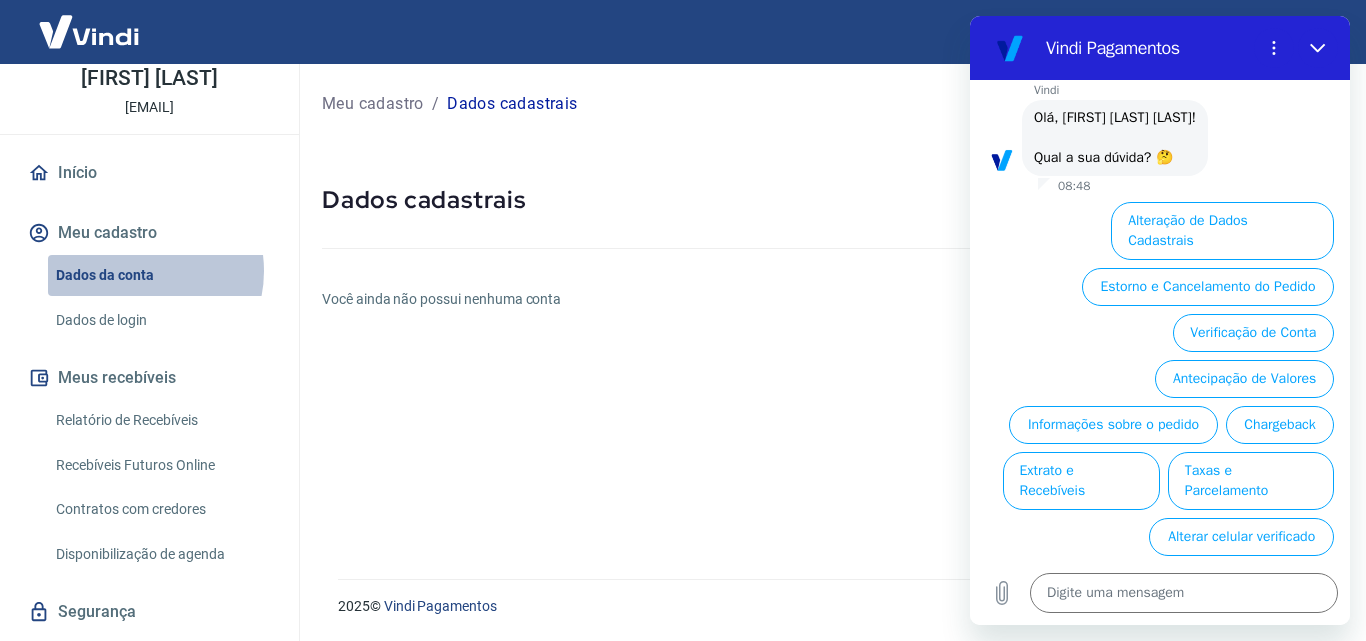 click on "Dados da conta" at bounding box center (161, 275) 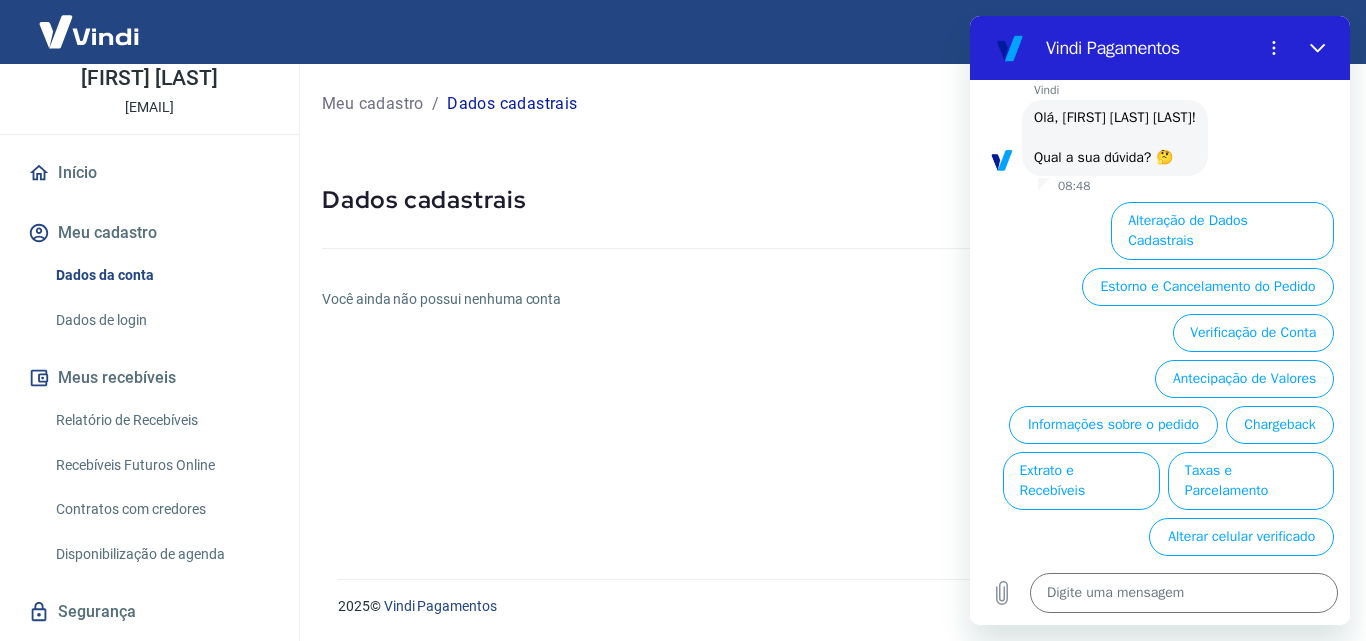 click on "Meu cadastro" at bounding box center [373, 104] 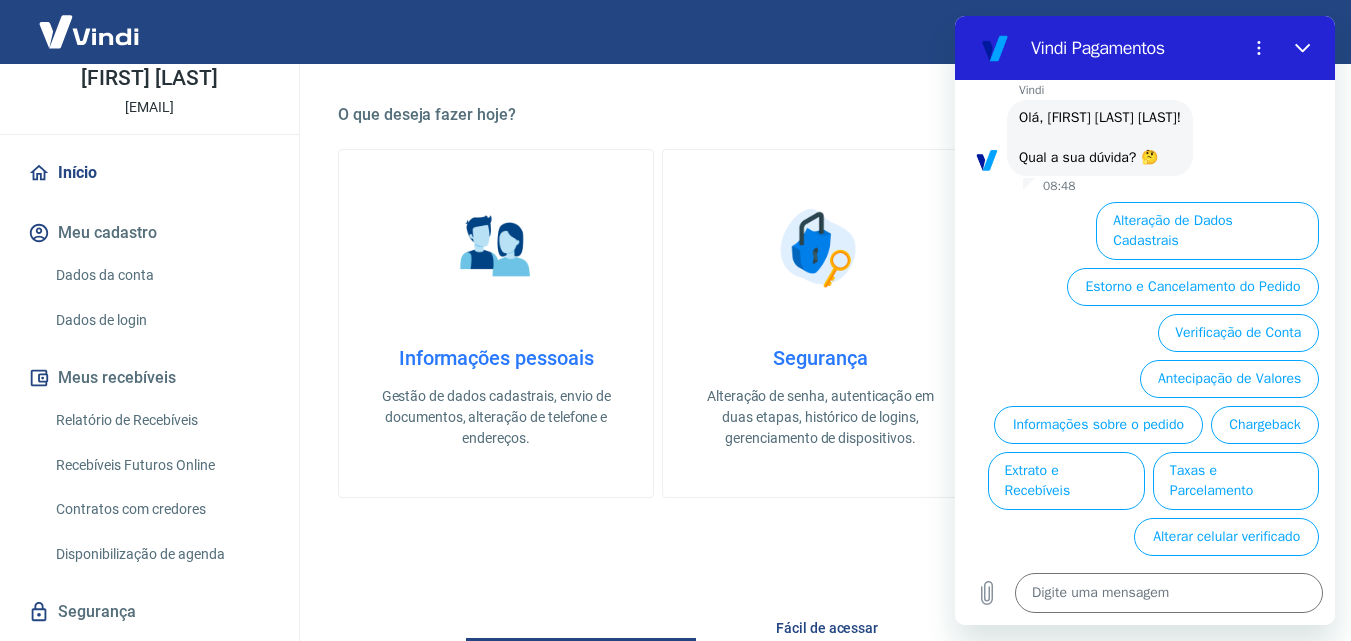 scroll, scrollTop: 500, scrollLeft: 0, axis: vertical 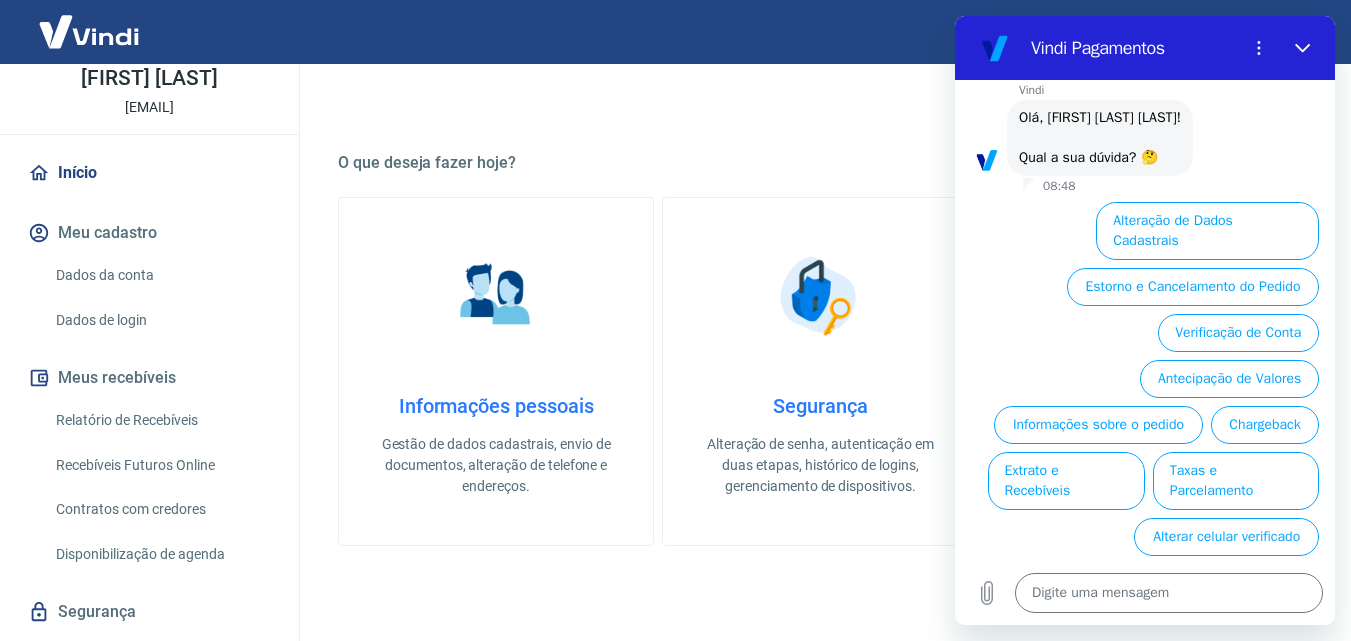 click on "Informações pessoais" at bounding box center (496, 406) 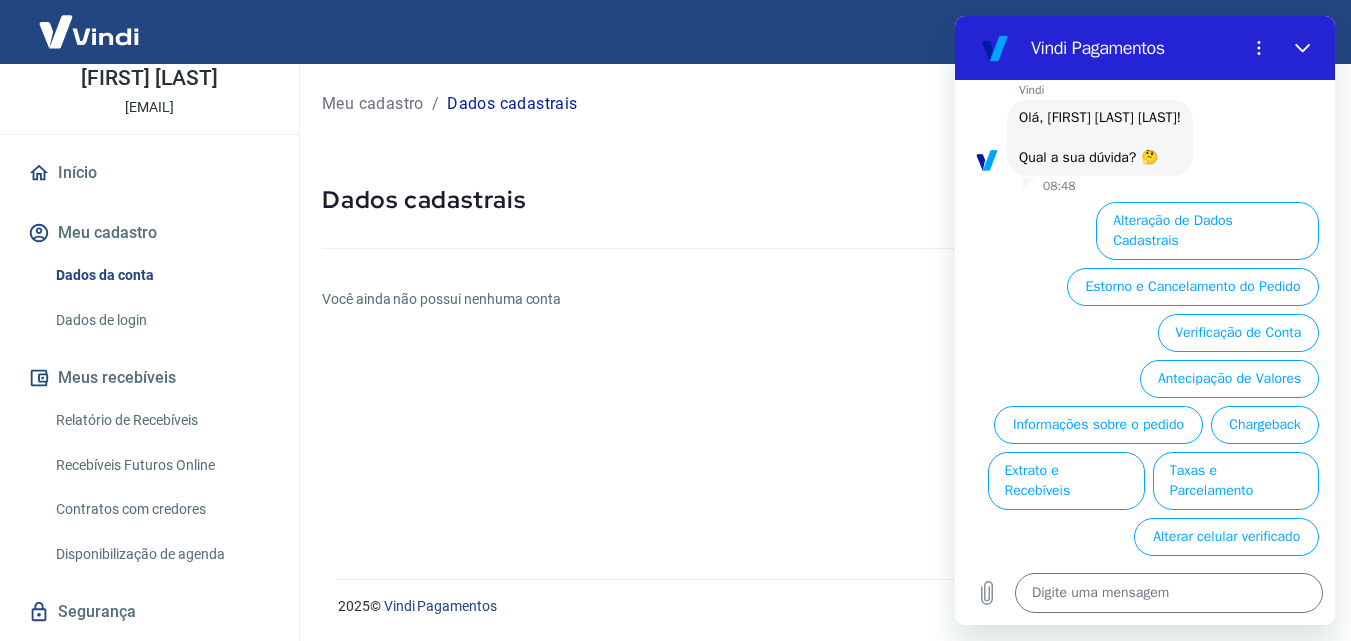 scroll, scrollTop: 0, scrollLeft: 0, axis: both 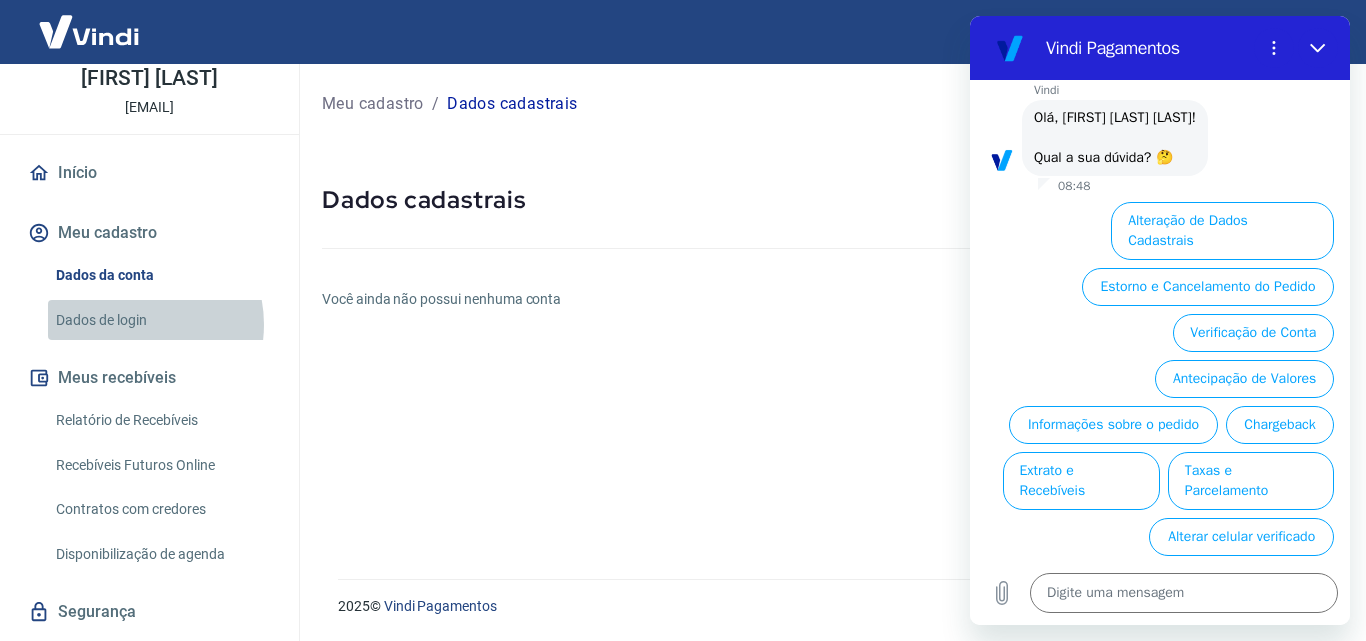 click on "Dados de login" at bounding box center (161, 320) 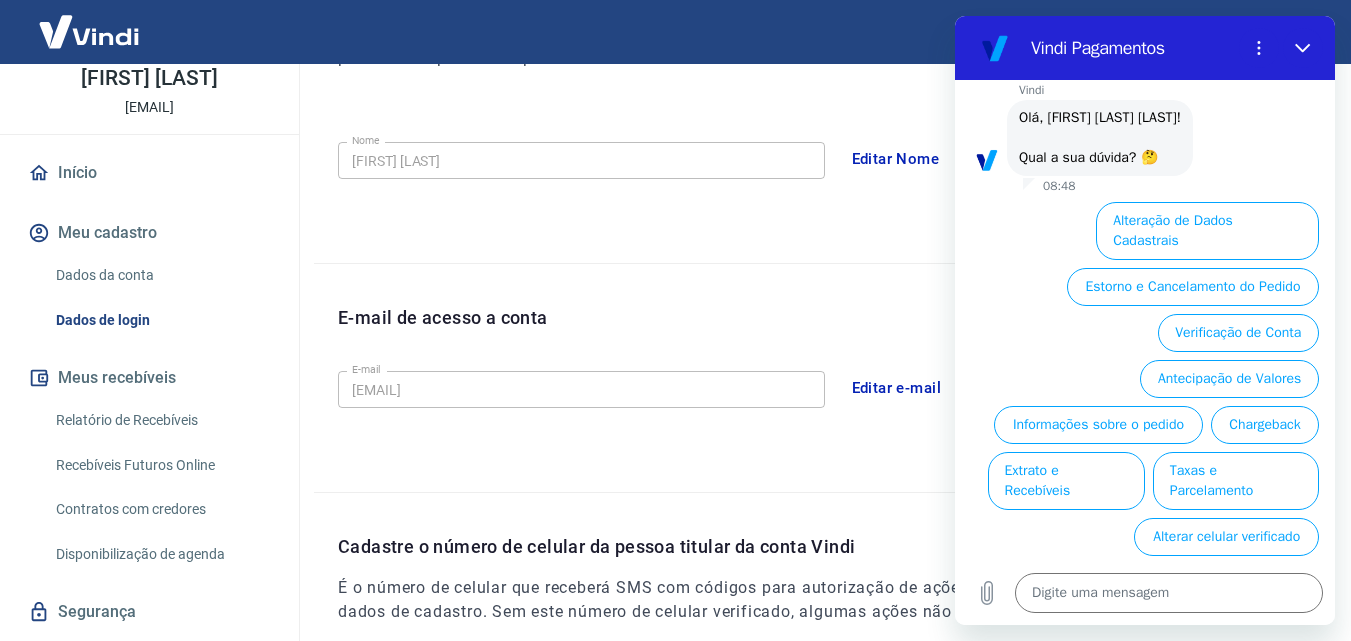 scroll, scrollTop: 340, scrollLeft: 0, axis: vertical 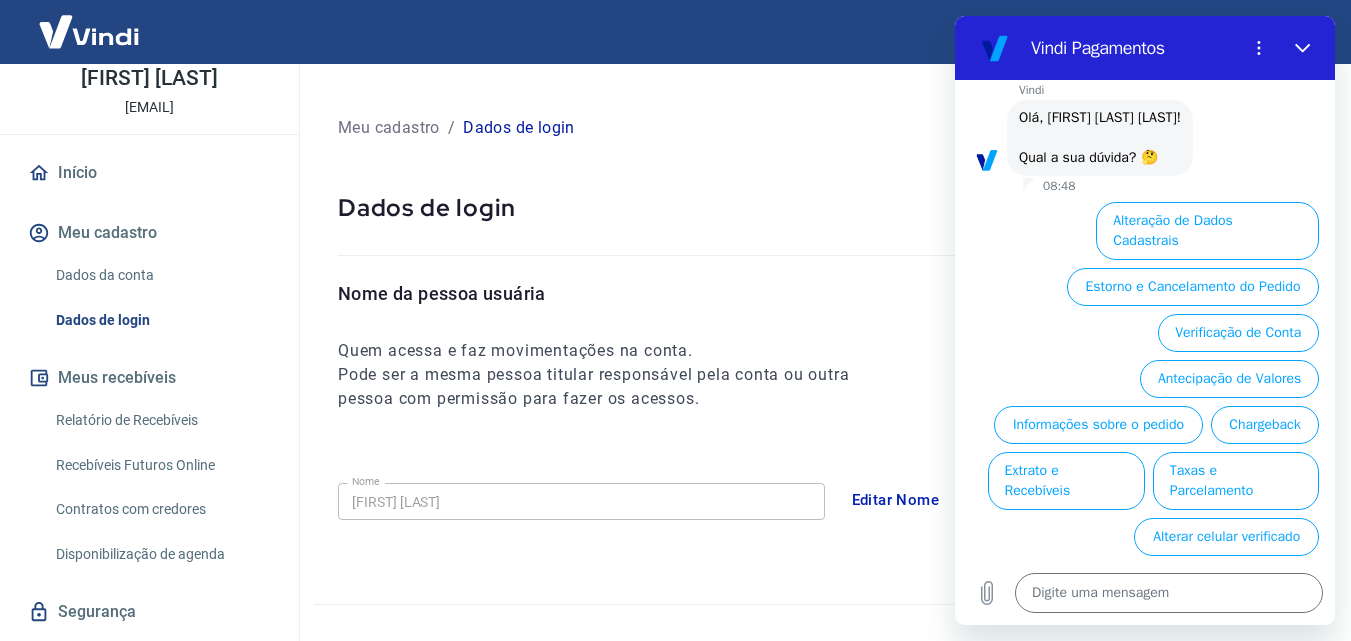 click on "Meu cadastro" at bounding box center (389, 128) 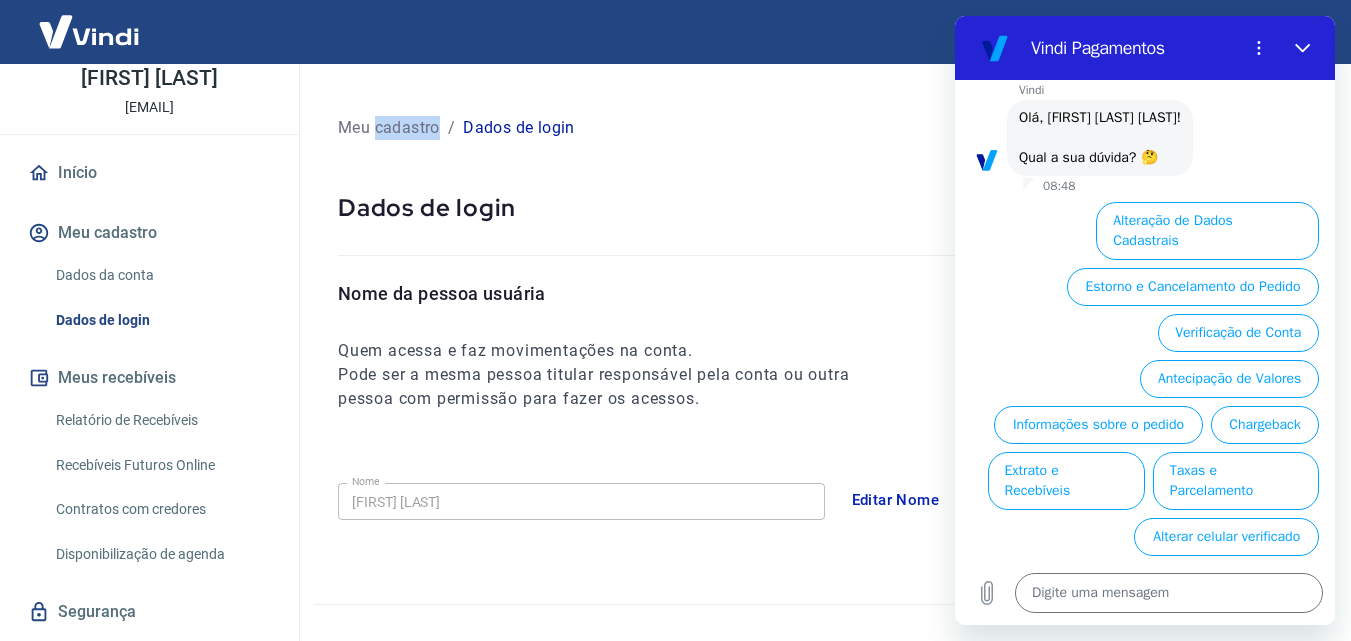 click on "Meu cadastro" at bounding box center (389, 128) 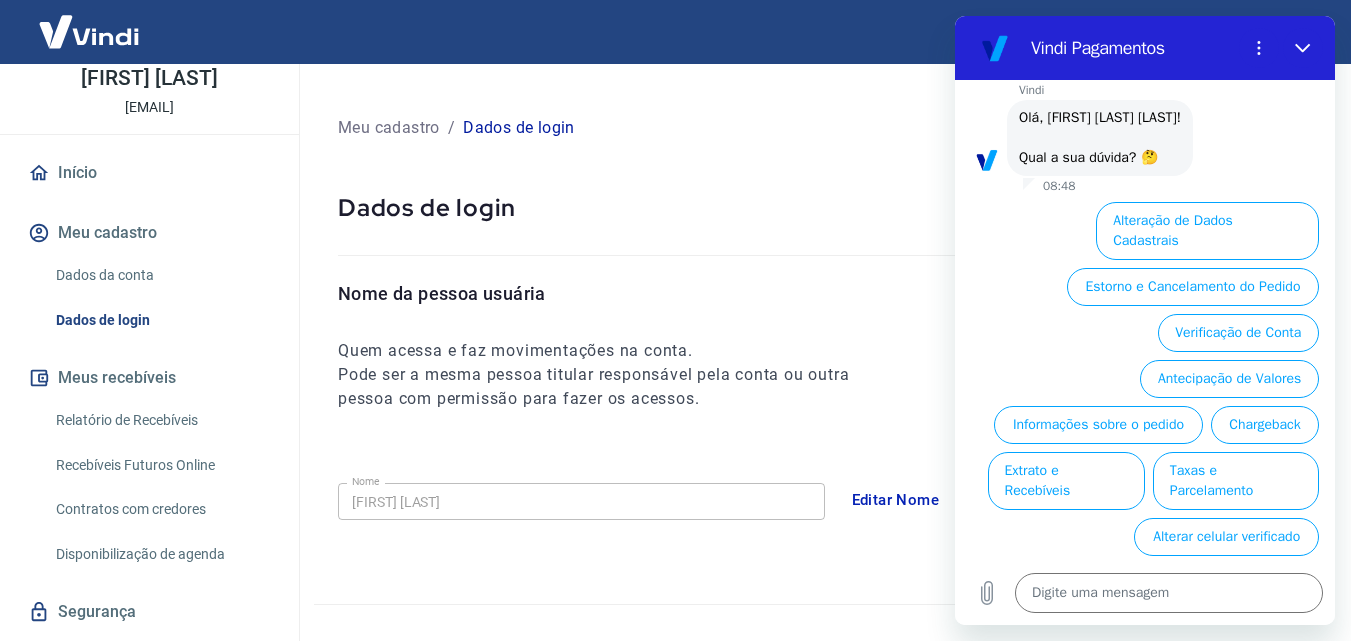 click on "Dados de login" at bounding box center [519, 128] 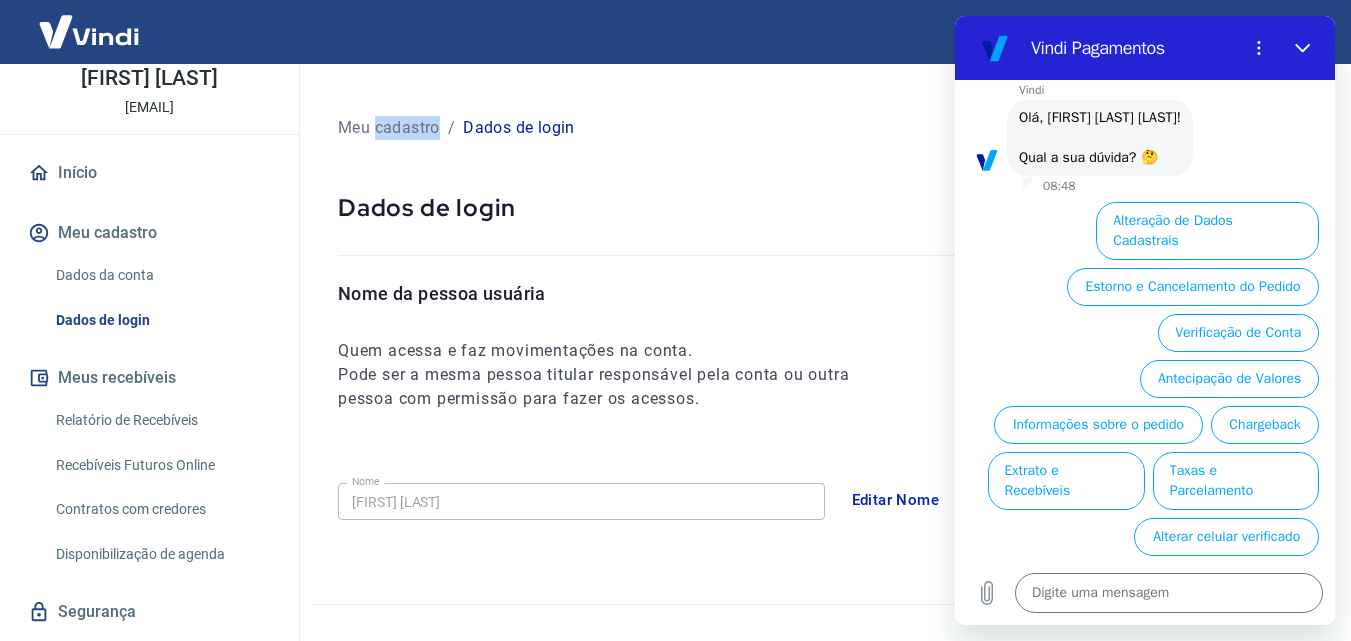 click on "Meu cadastro" at bounding box center (389, 128) 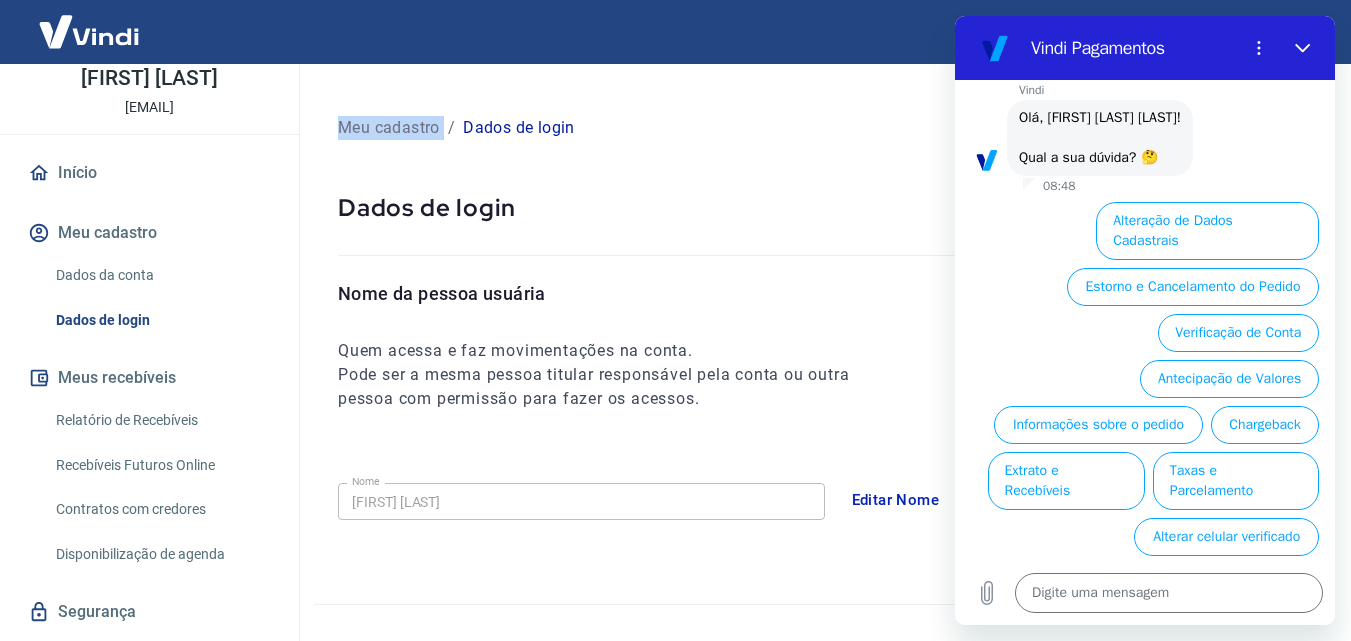 click on "Meu cadastro" at bounding box center [389, 128] 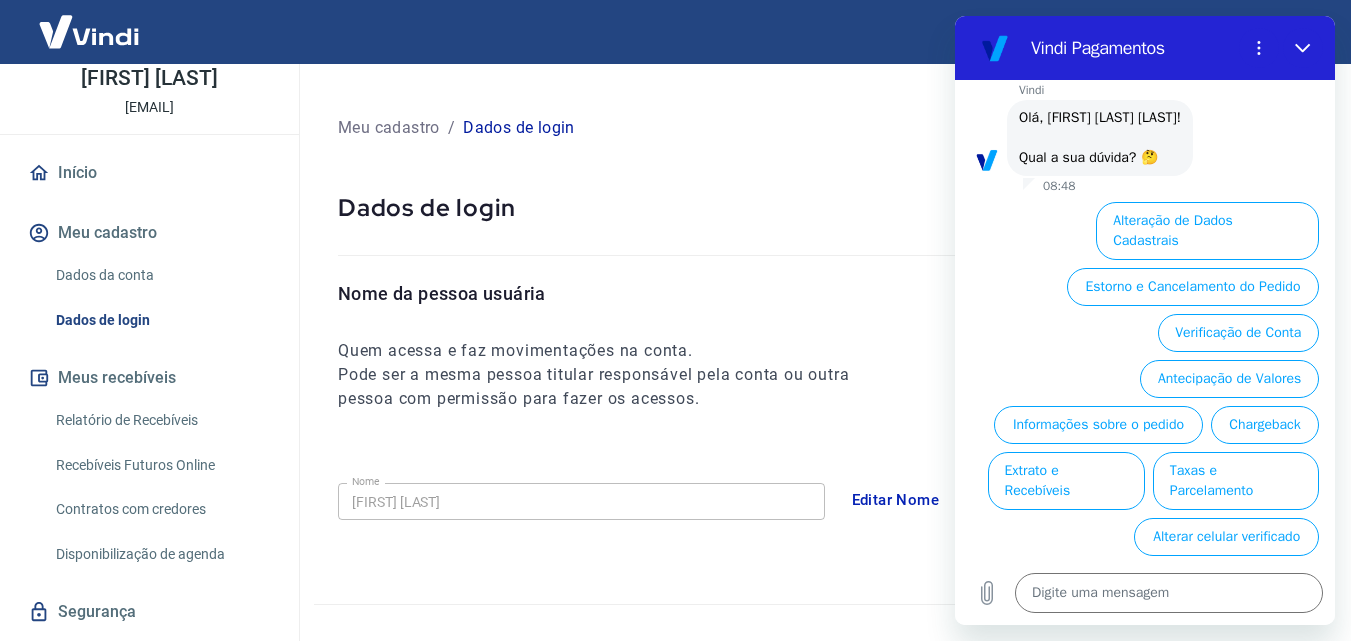 click on "Dados de login" at bounding box center (519, 128) 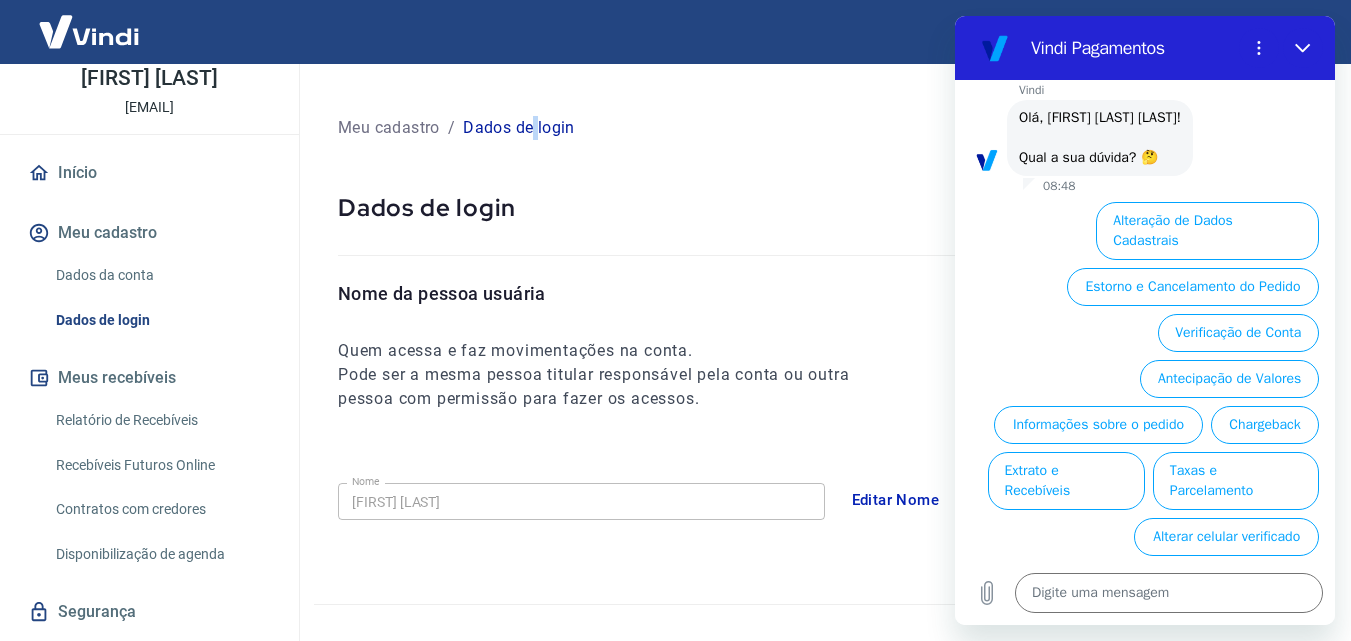 click on "Dados de login" at bounding box center (519, 128) 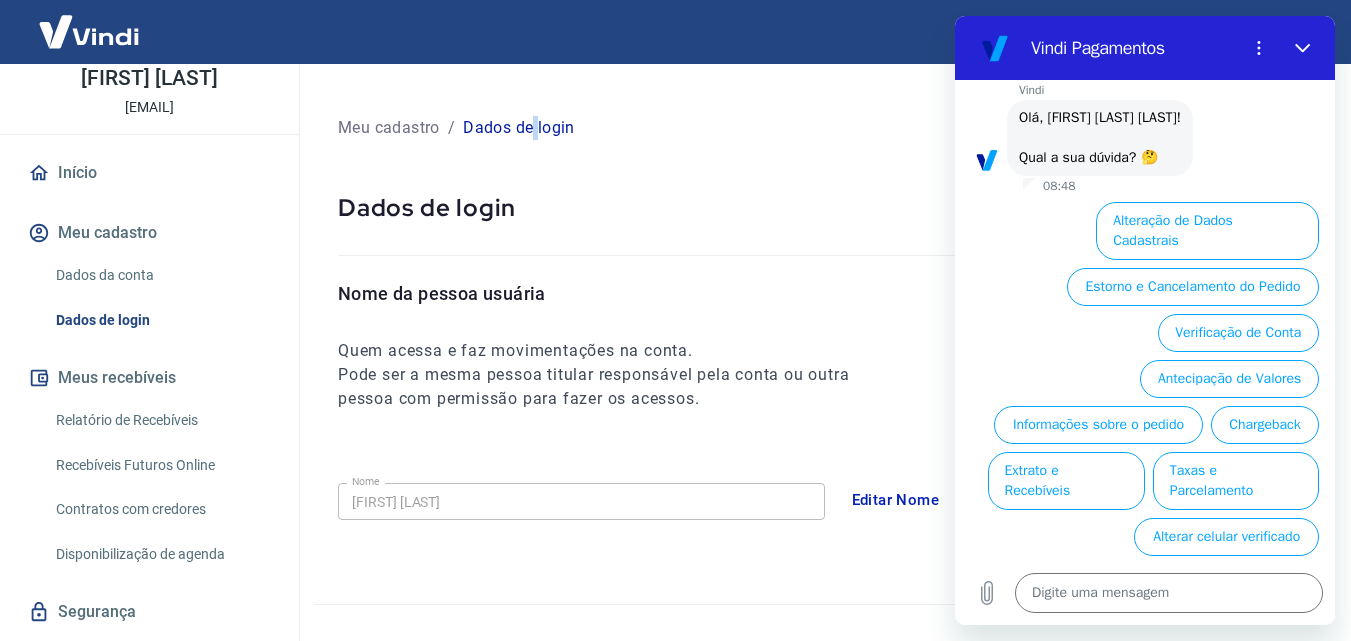 click on "Meus recebíveis" at bounding box center [149, 378] 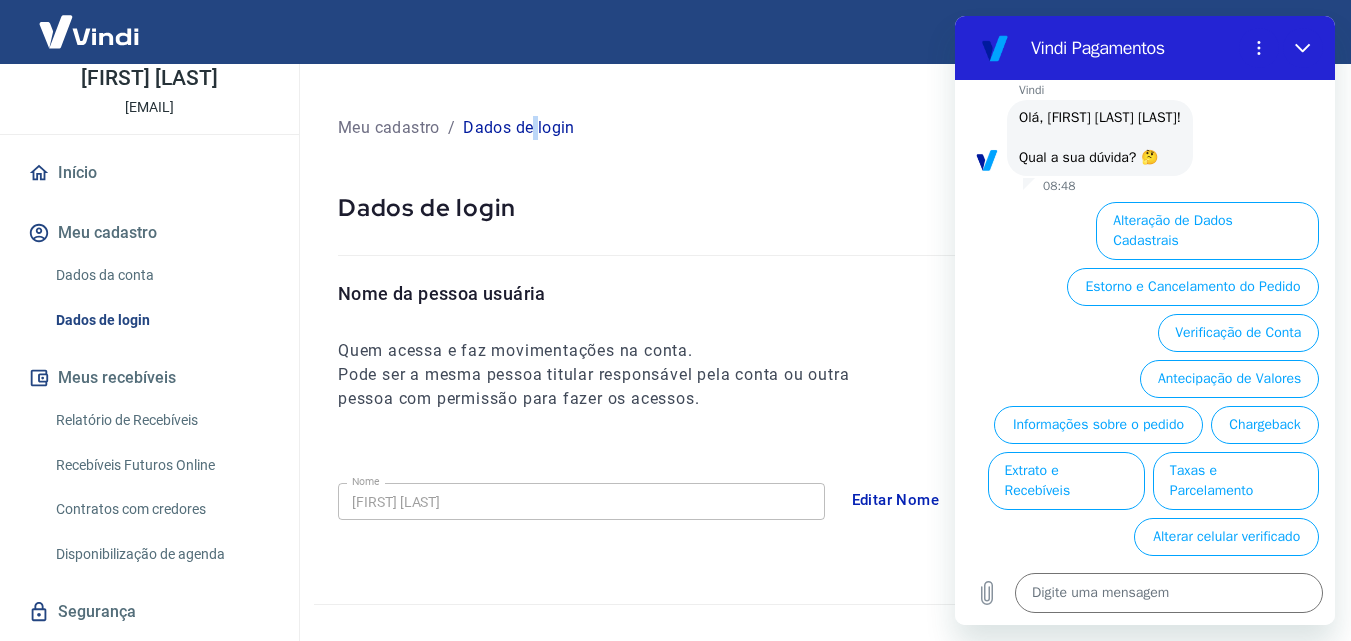 click on "Relatório de Recebíveis" at bounding box center [161, 420] 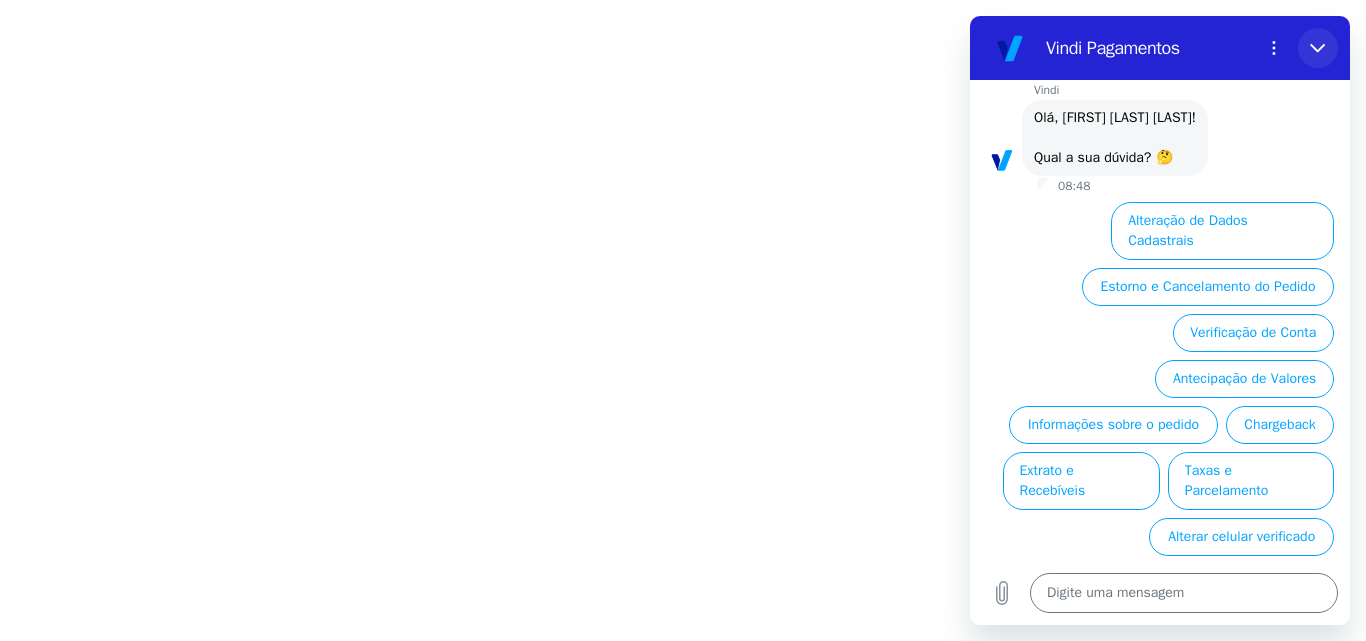 click 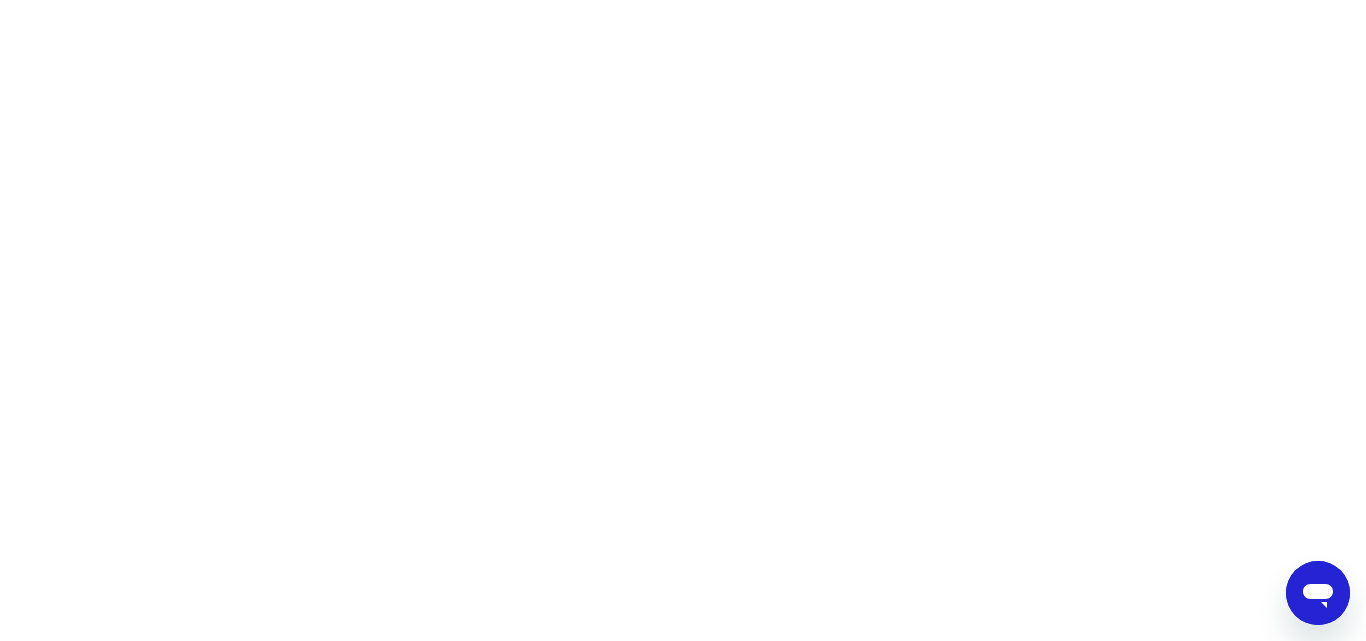 type on "x" 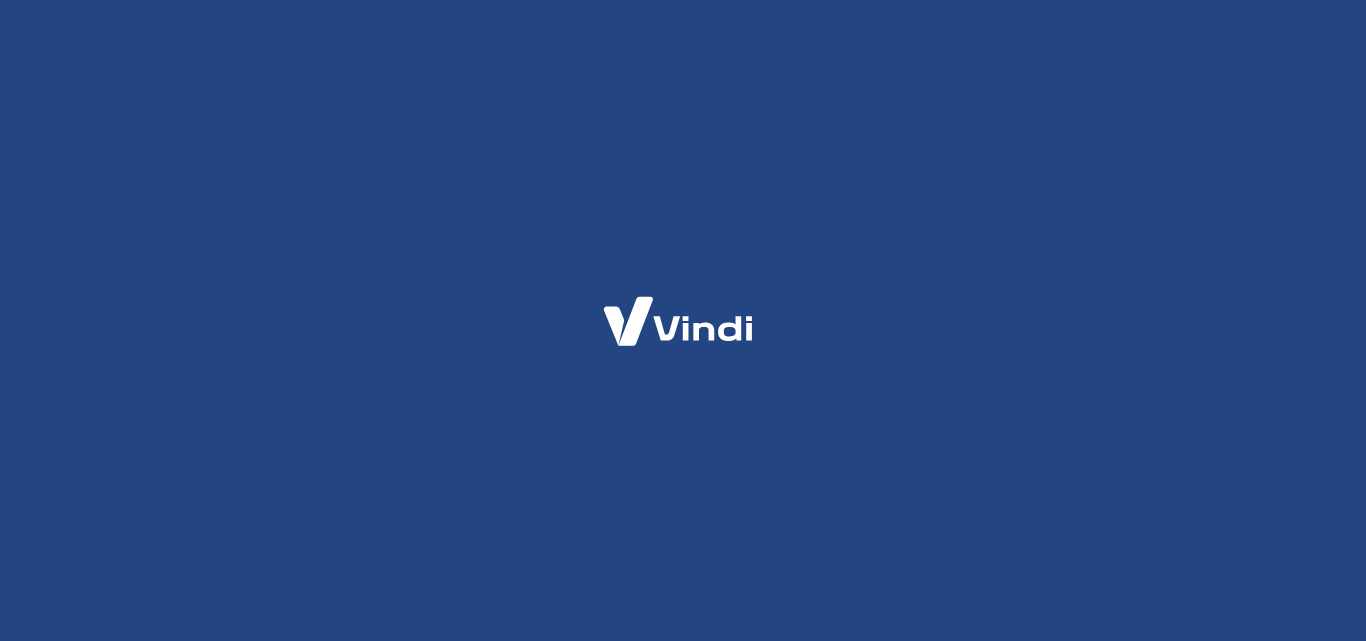 scroll, scrollTop: 0, scrollLeft: 0, axis: both 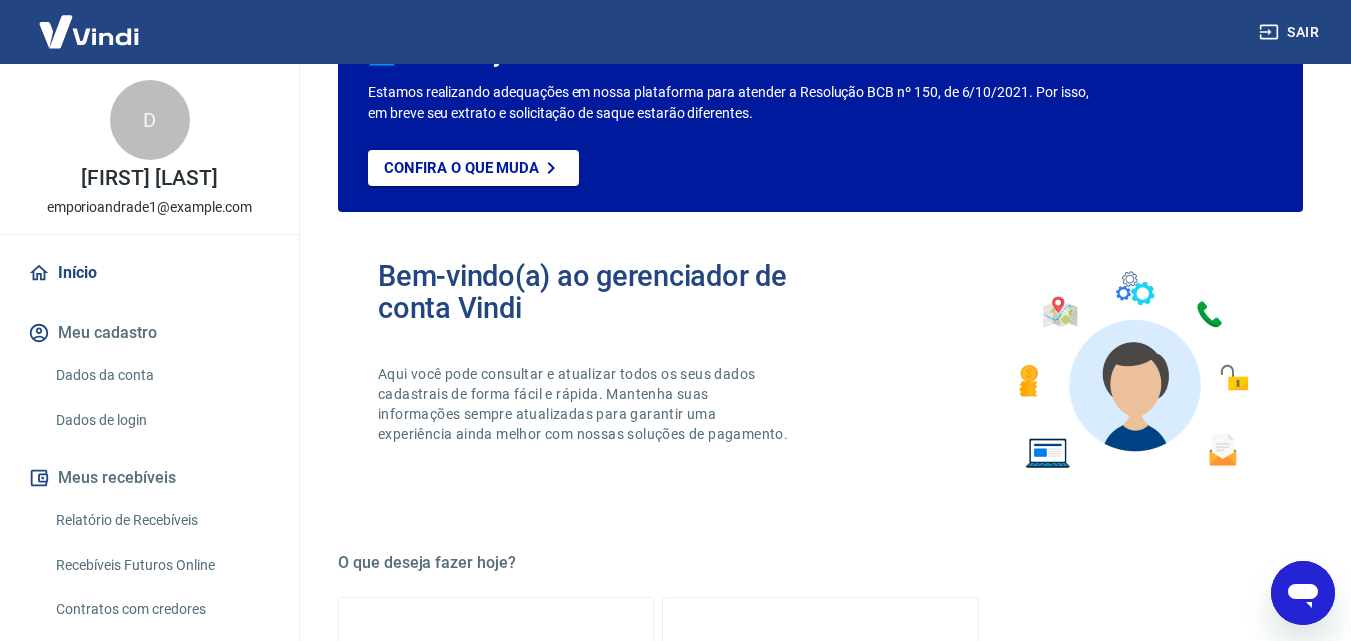 click on "Início" at bounding box center (149, 273) 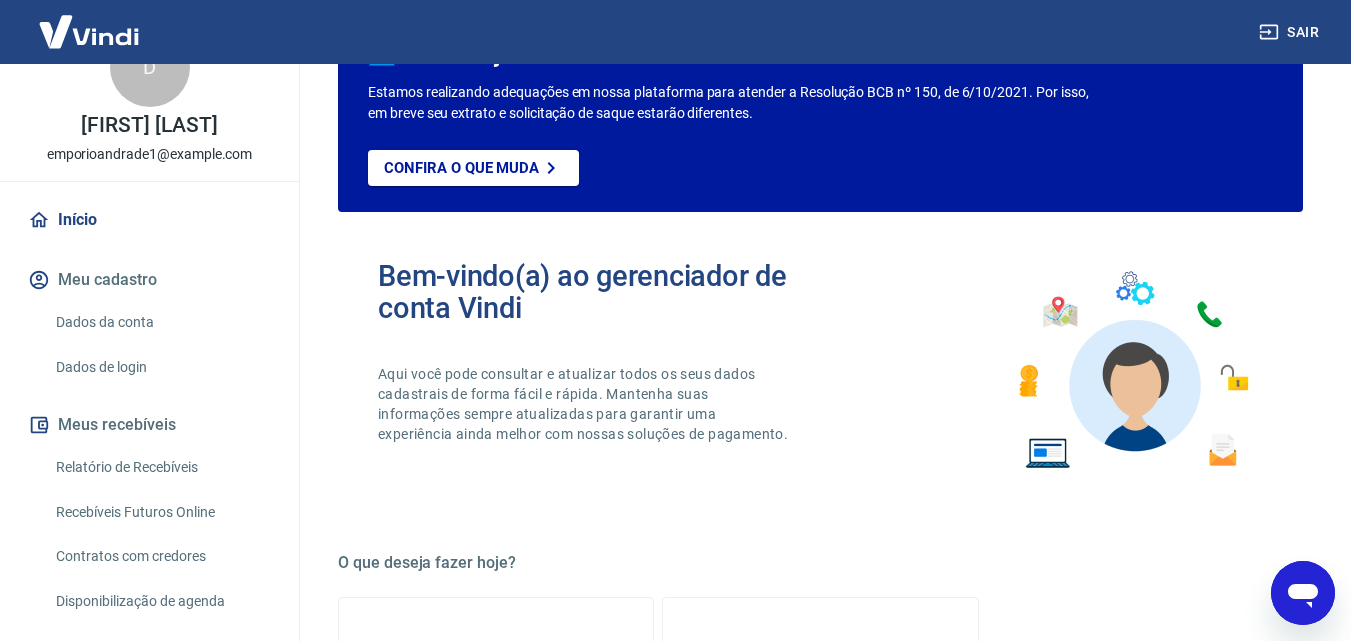 scroll, scrollTop: 100, scrollLeft: 0, axis: vertical 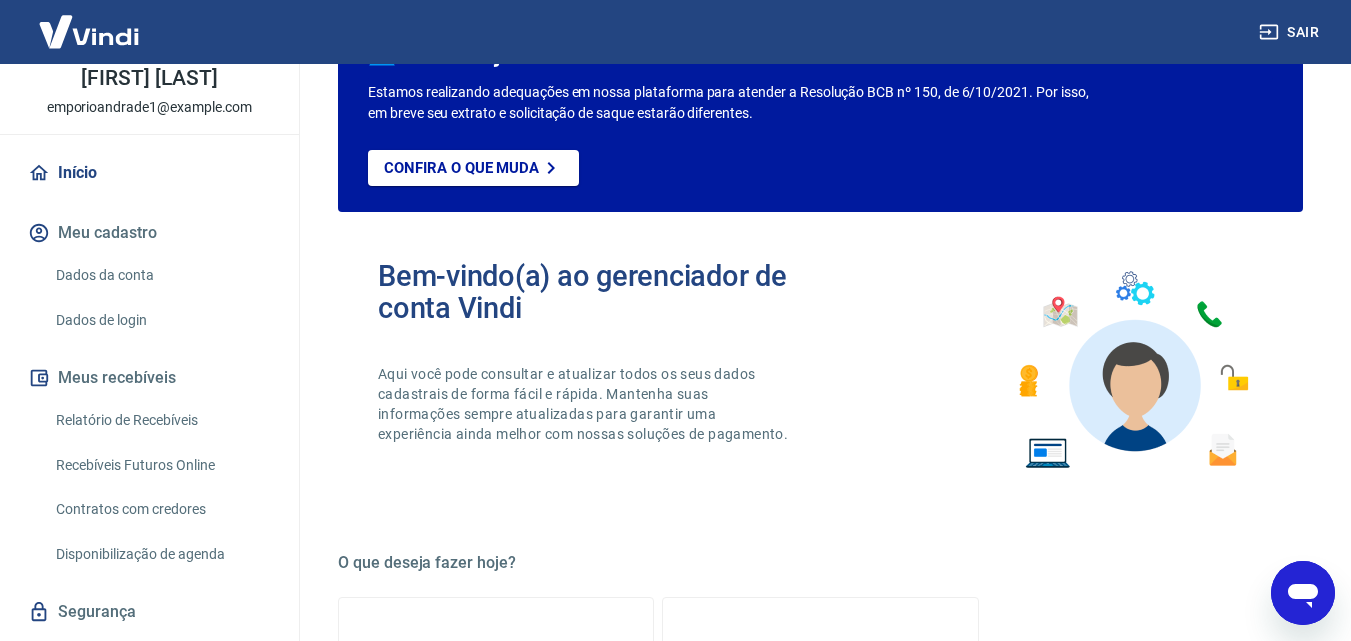 click on "Meus recebíveis" at bounding box center [149, 378] 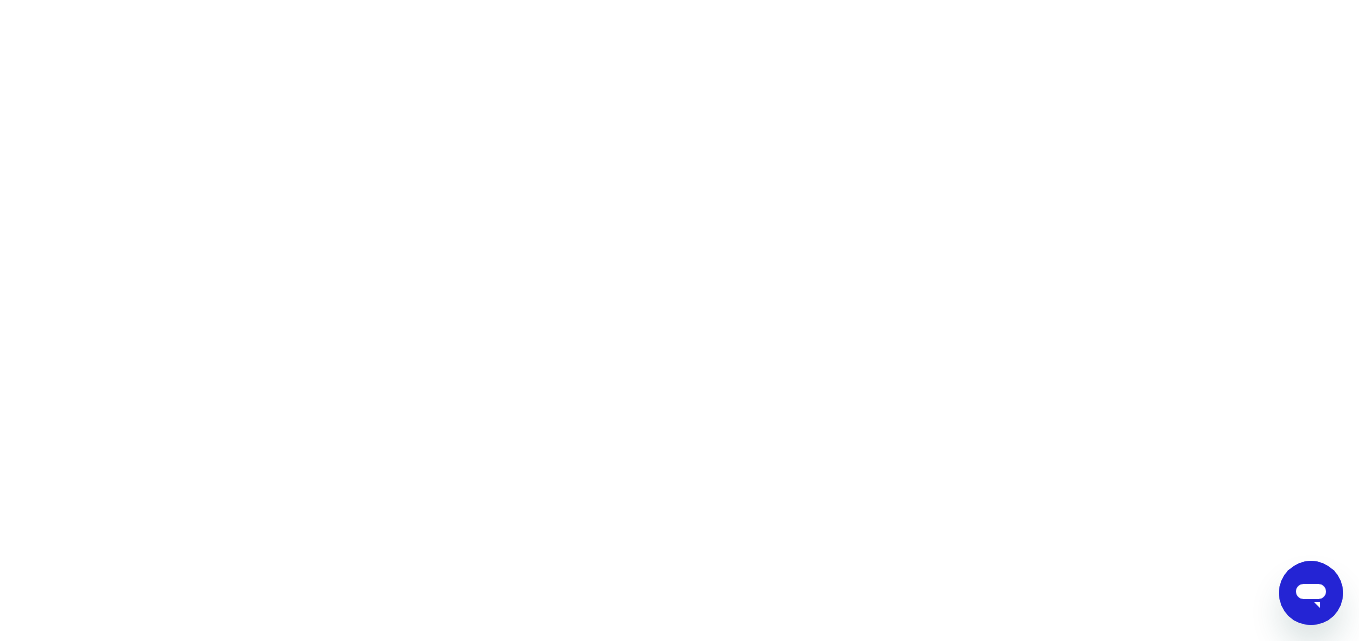 scroll, scrollTop: 0, scrollLeft: 0, axis: both 